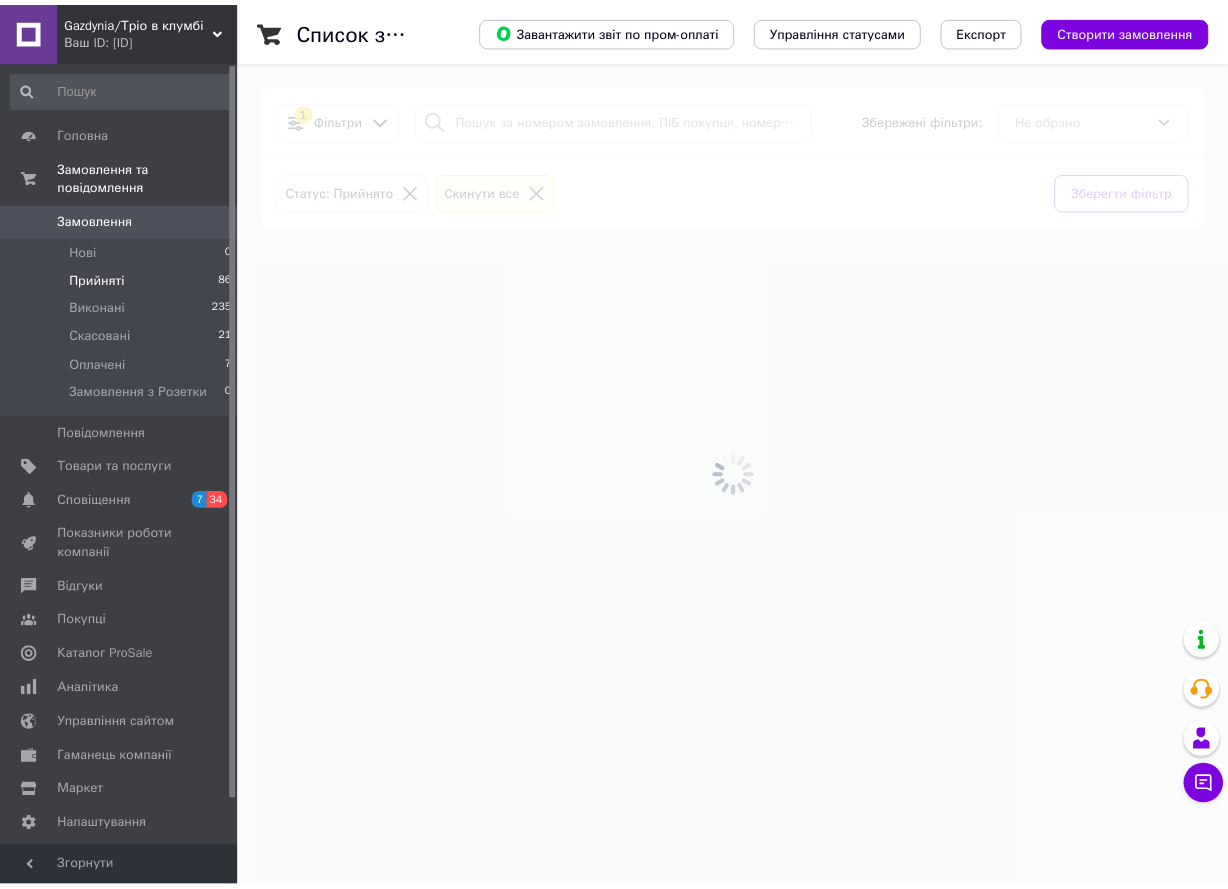 scroll, scrollTop: 0, scrollLeft: 0, axis: both 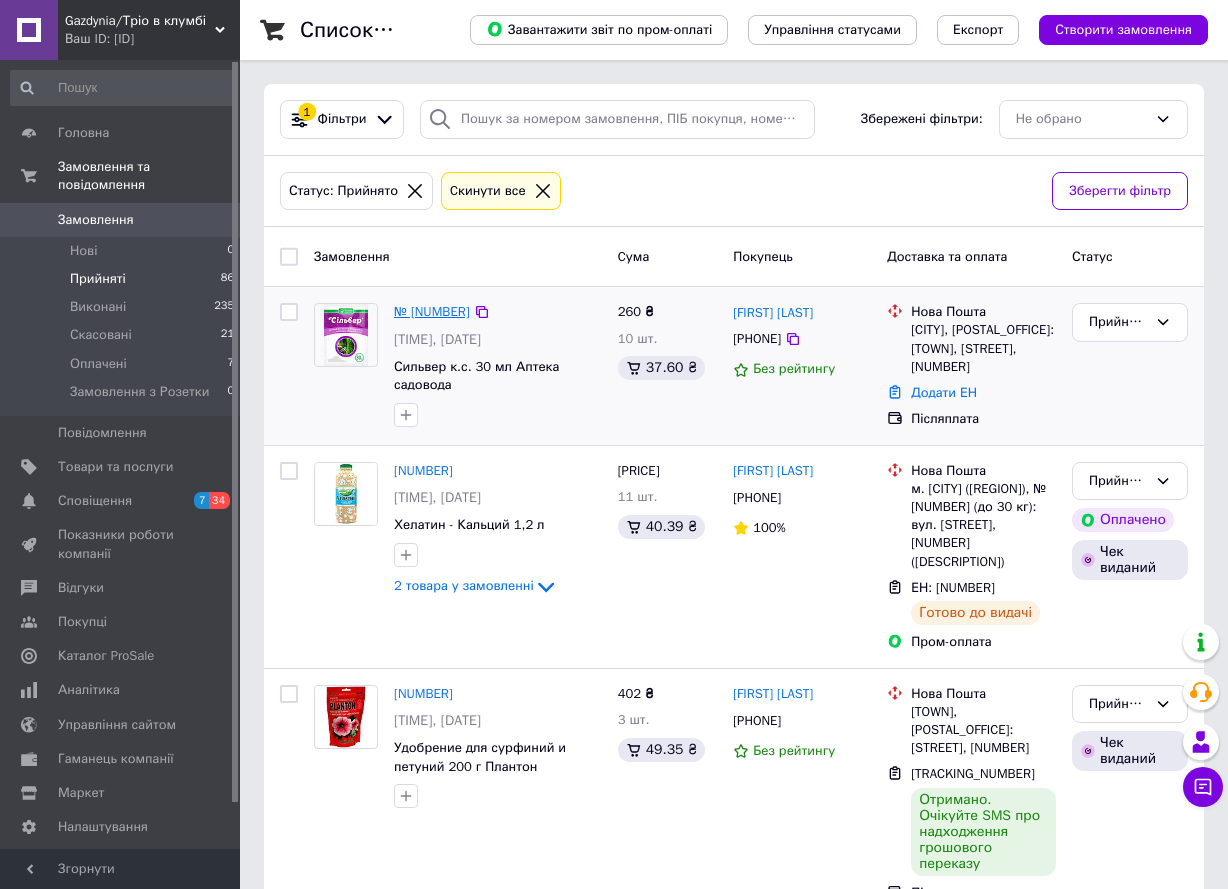 click on "№ [NUMBER]" at bounding box center [432, 311] 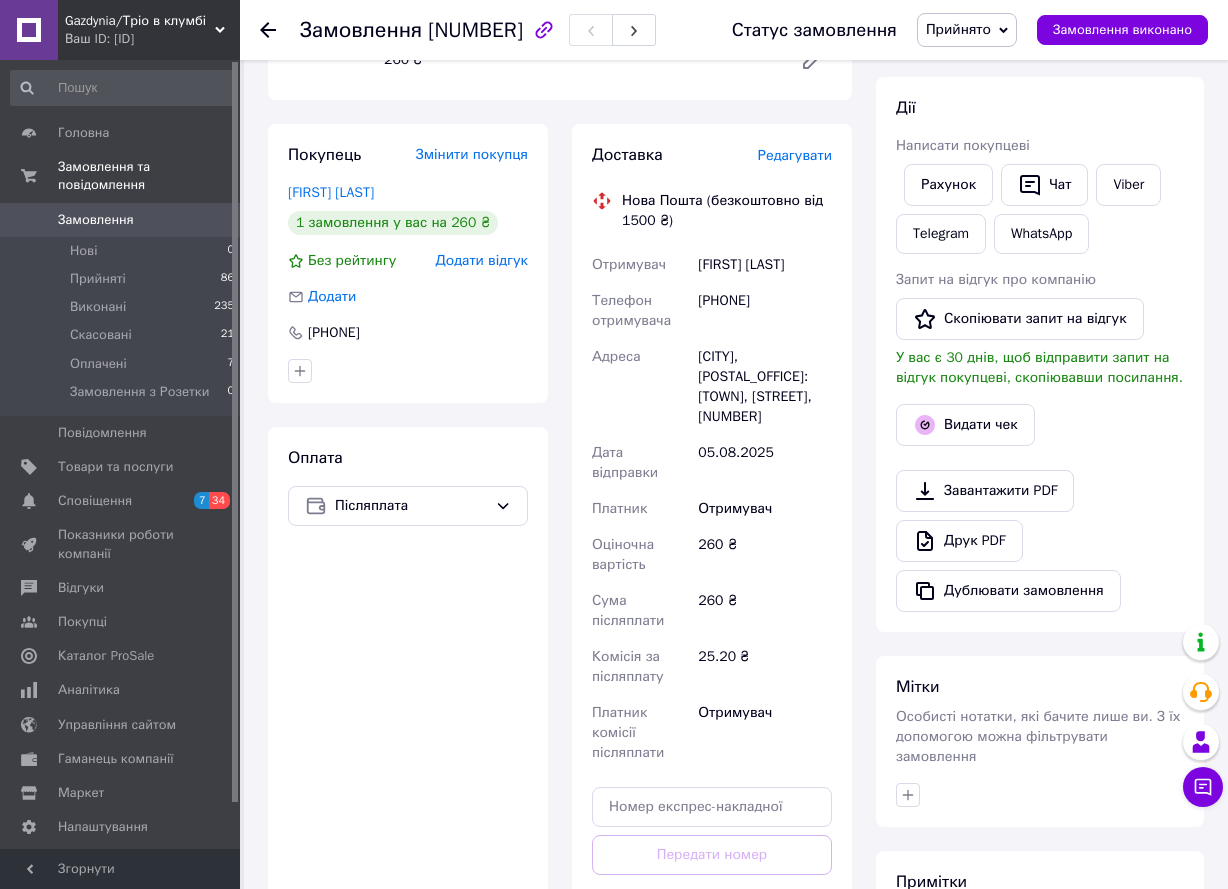 scroll, scrollTop: 332, scrollLeft: 0, axis: vertical 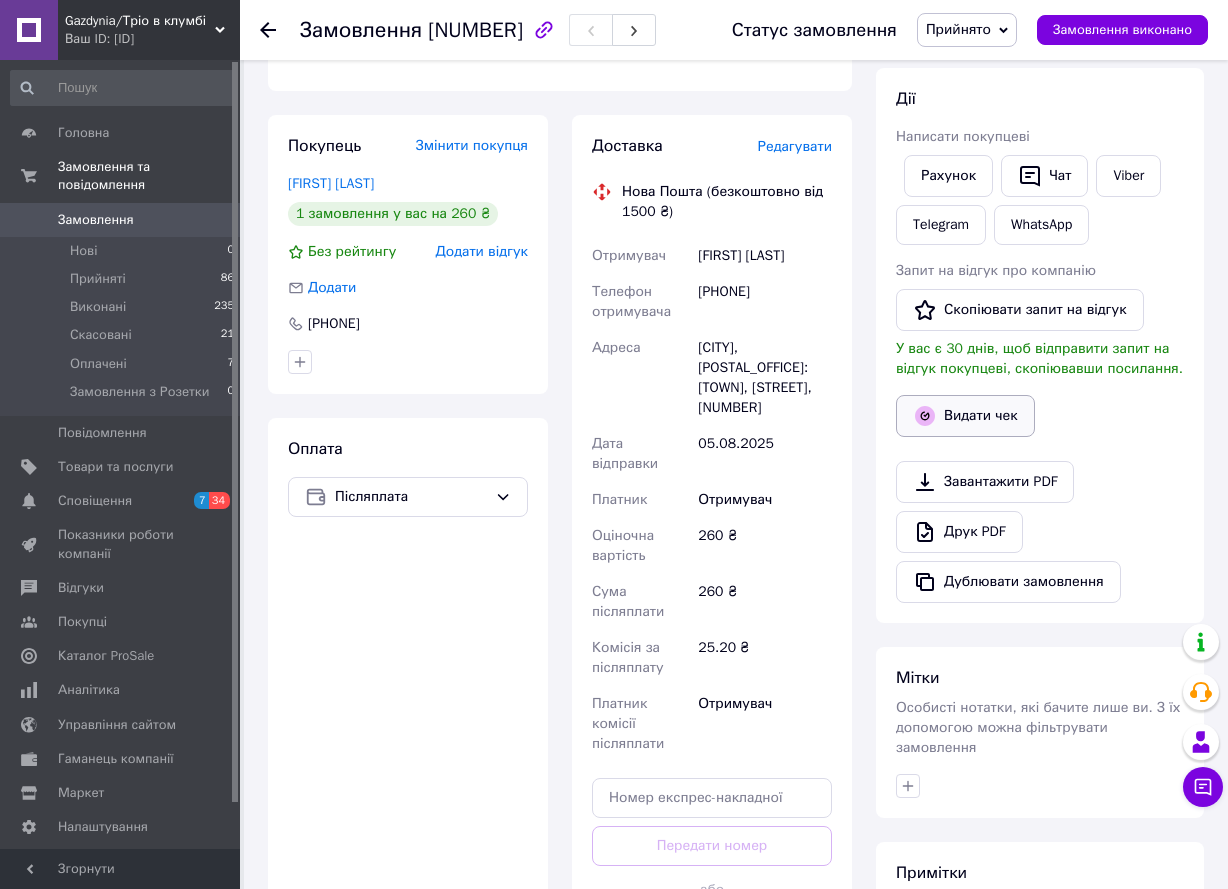 click on "Видати чек" at bounding box center [965, 416] 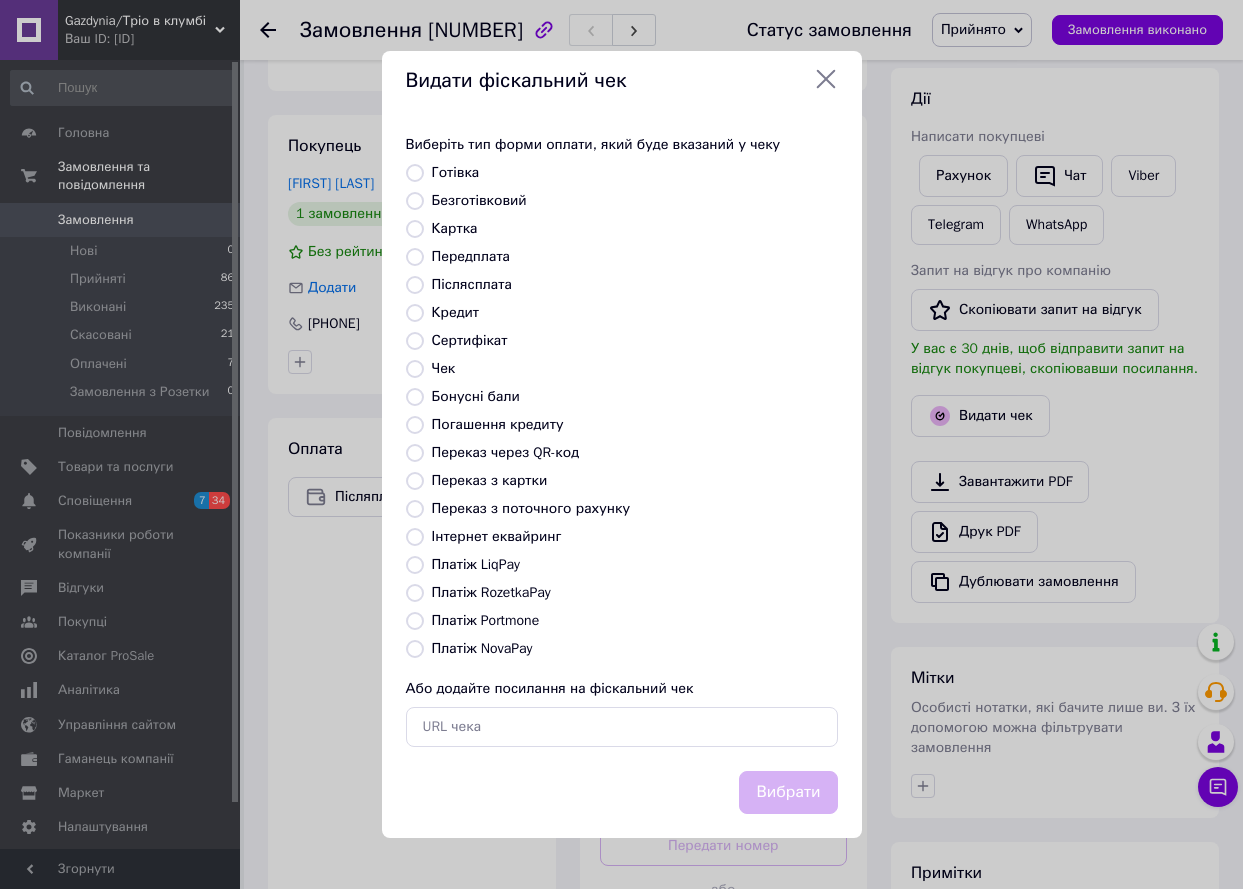 click on "Готівка" at bounding box center (456, 172) 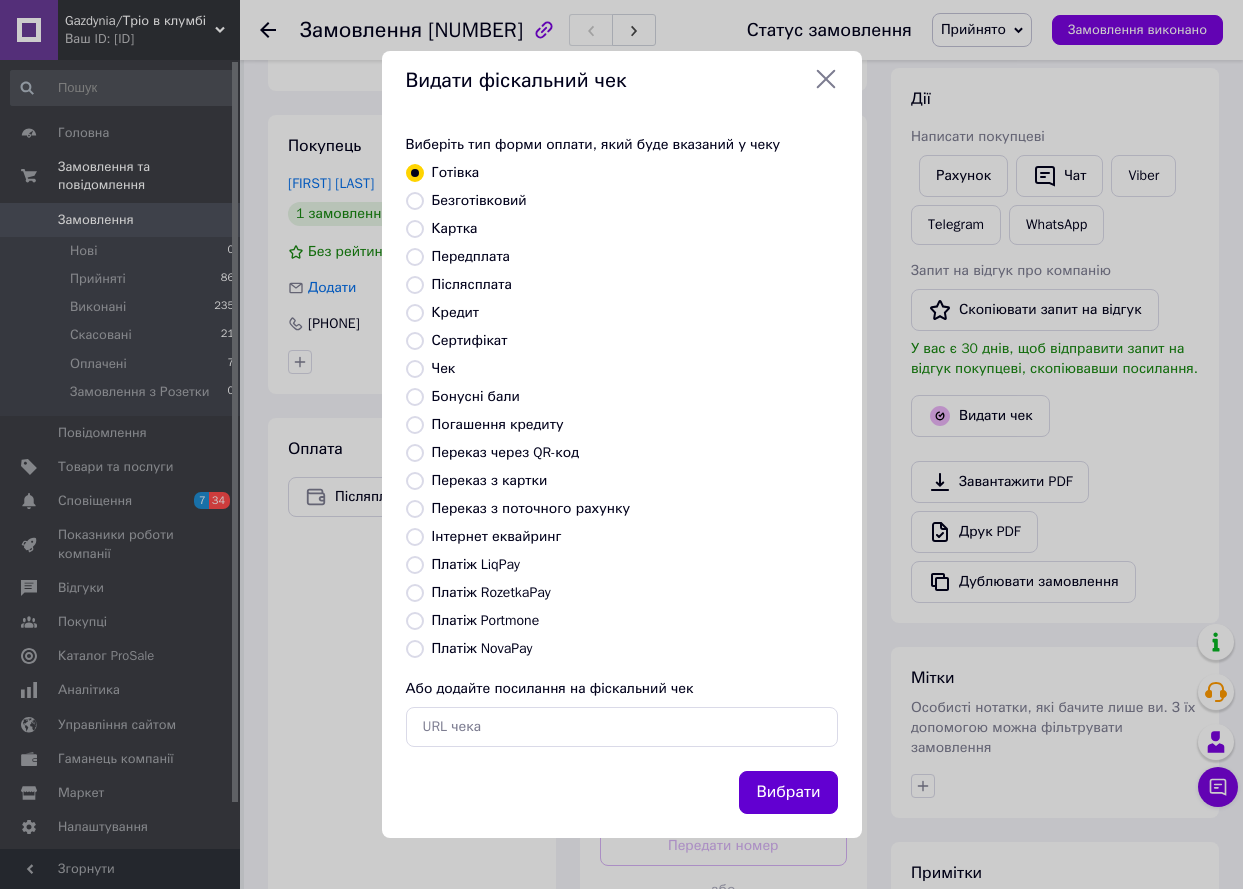 click on "Вибрати" at bounding box center (788, 792) 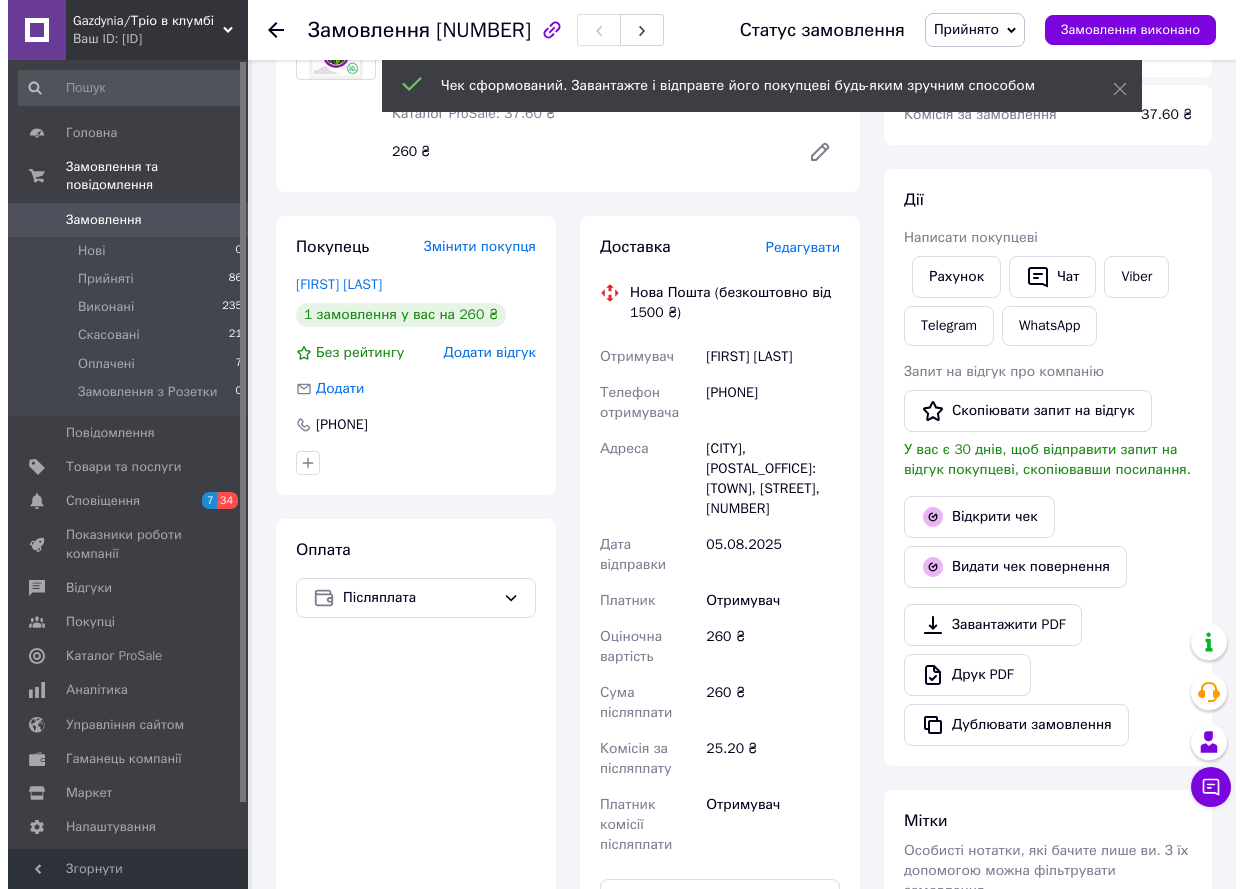 scroll, scrollTop: 32, scrollLeft: 0, axis: vertical 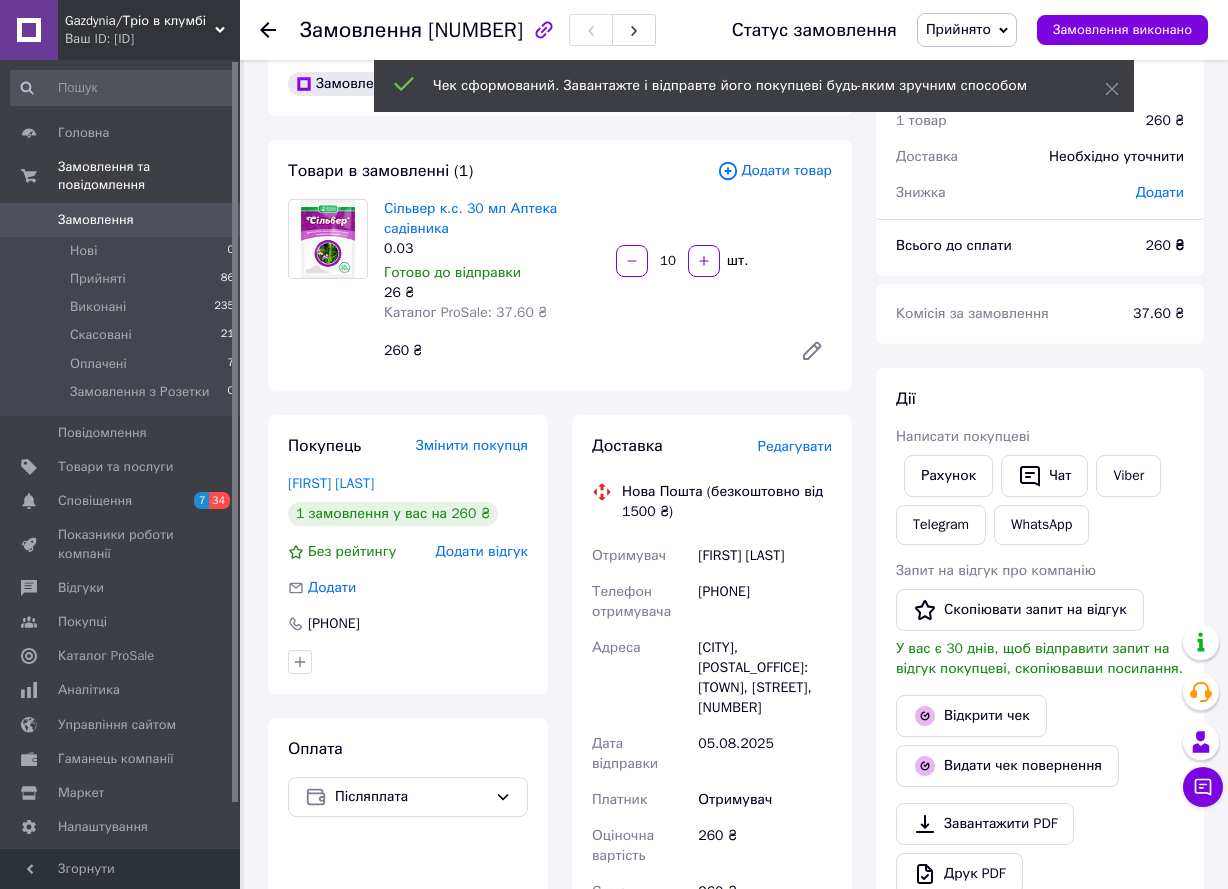 click on "Редагувати" at bounding box center (795, 446) 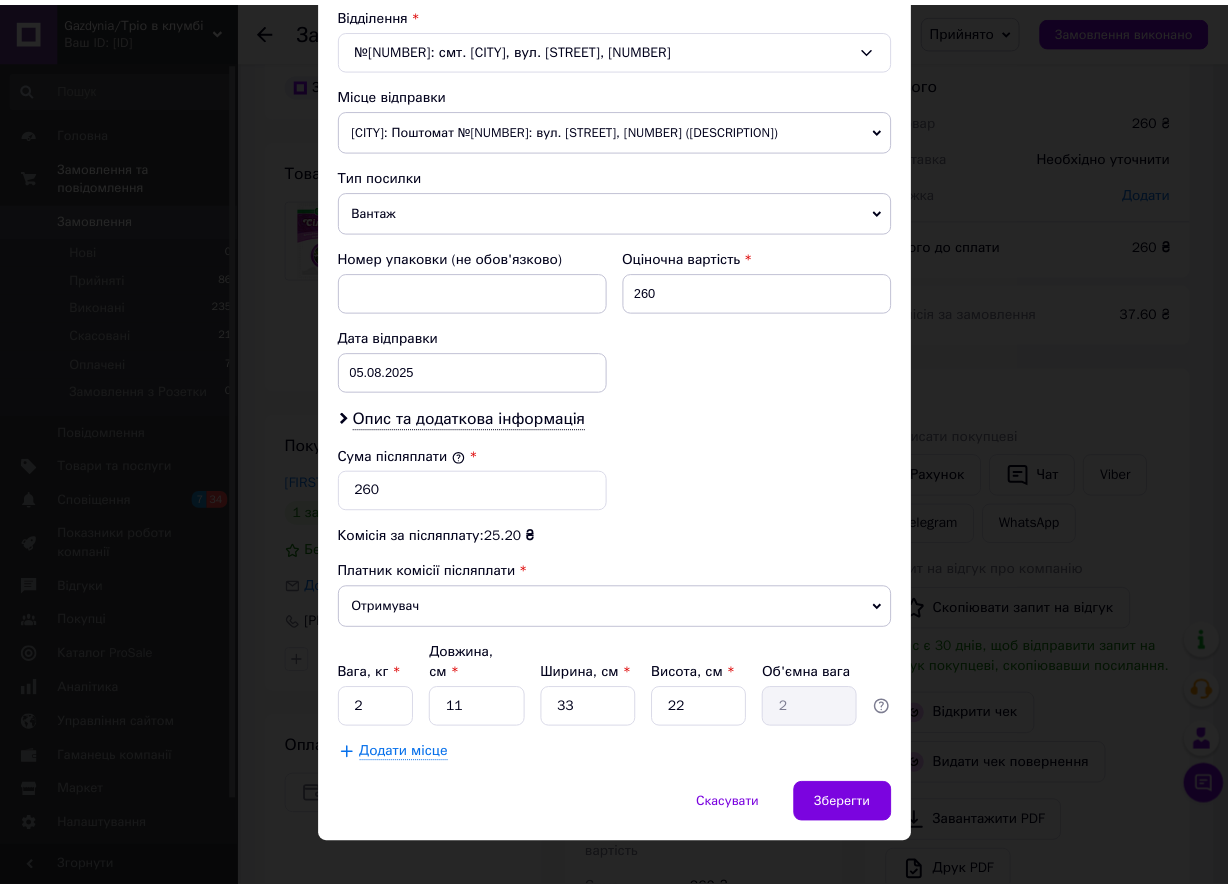 scroll, scrollTop: 657, scrollLeft: 0, axis: vertical 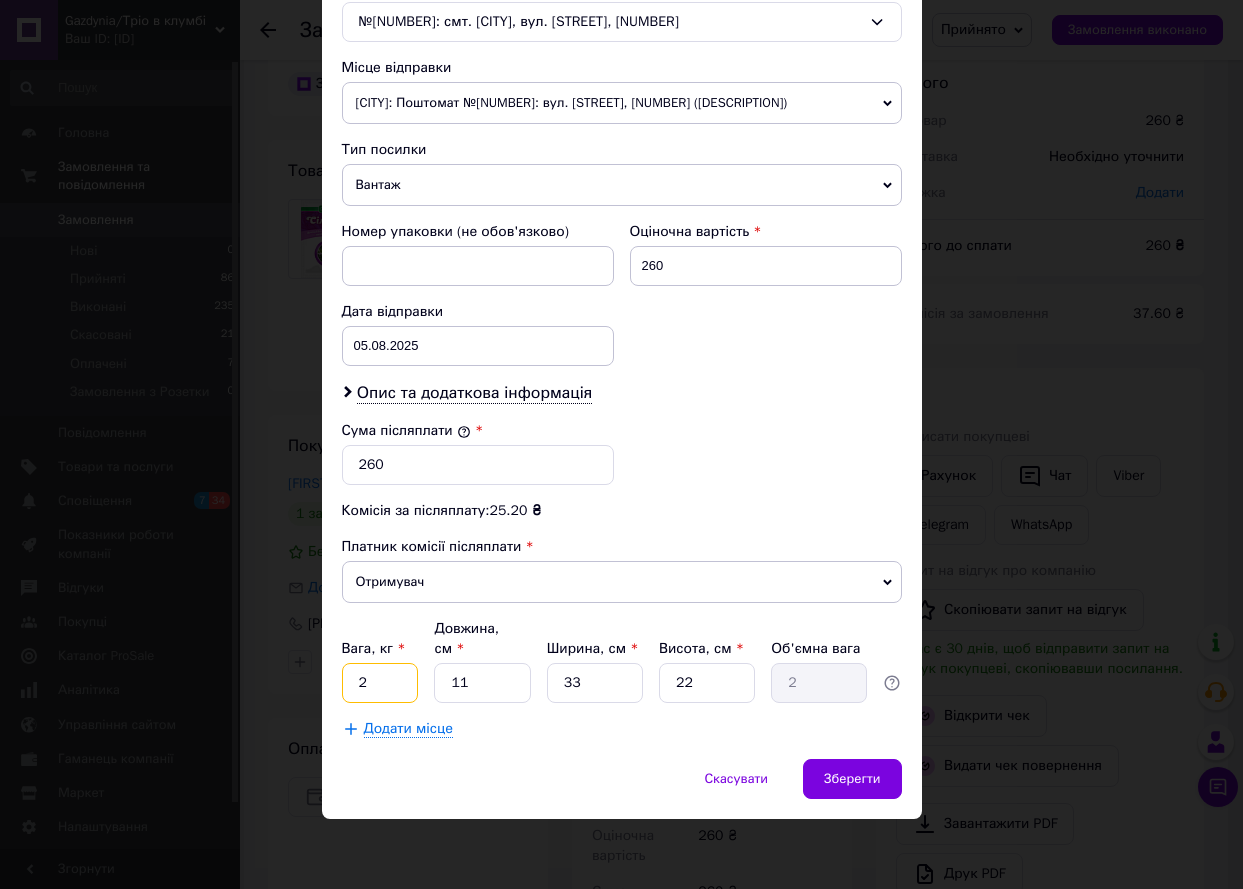click on "2" at bounding box center [380, 683] 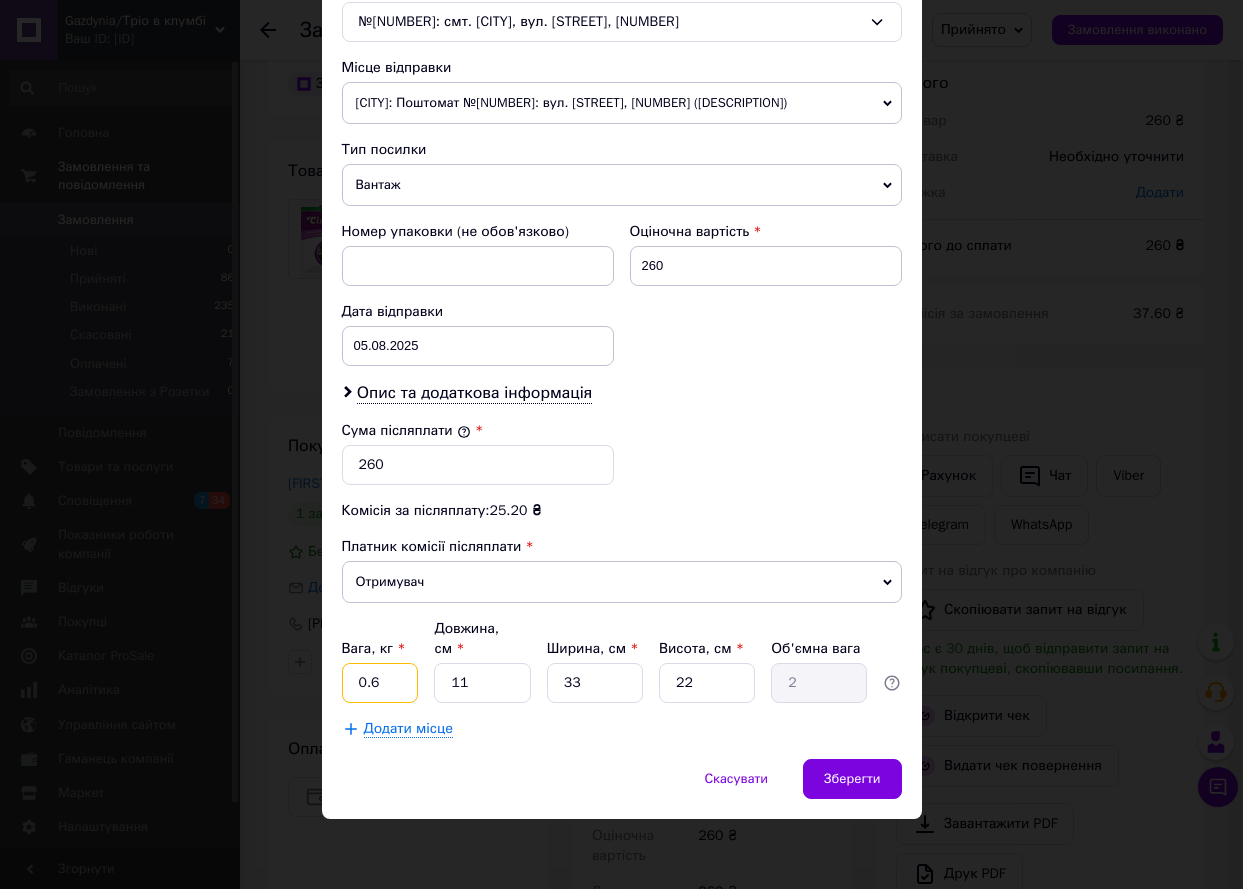 type on "0.6" 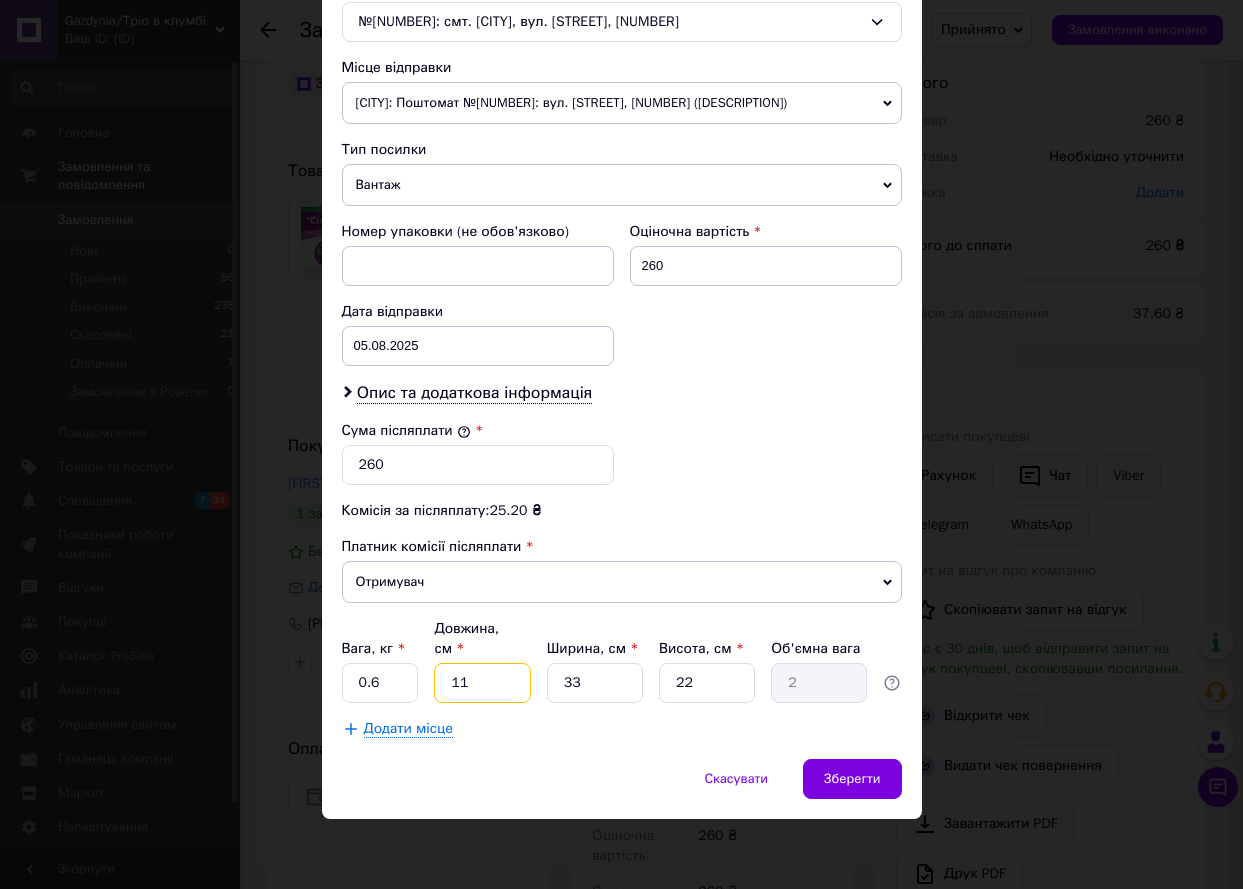 click on "11" at bounding box center (482, 683) 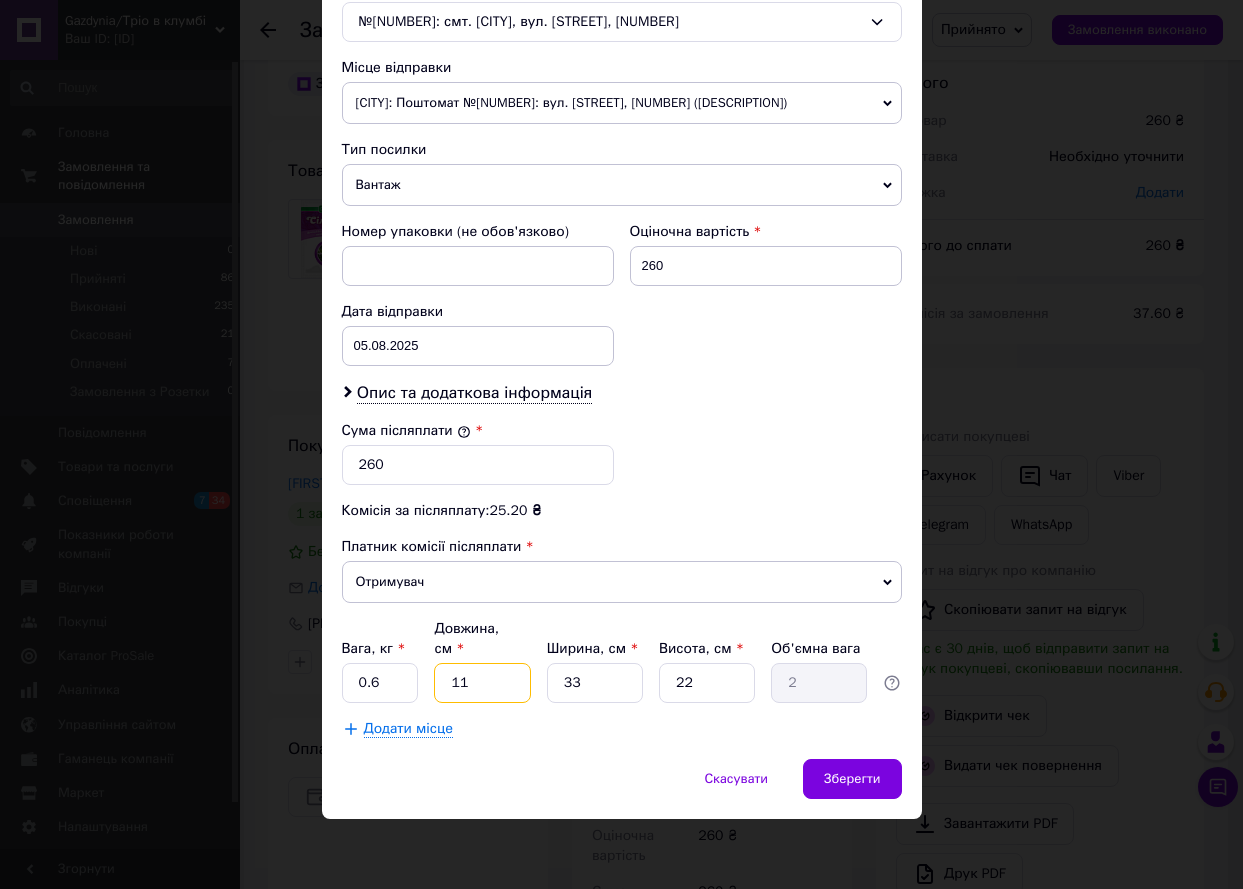 type on "1" 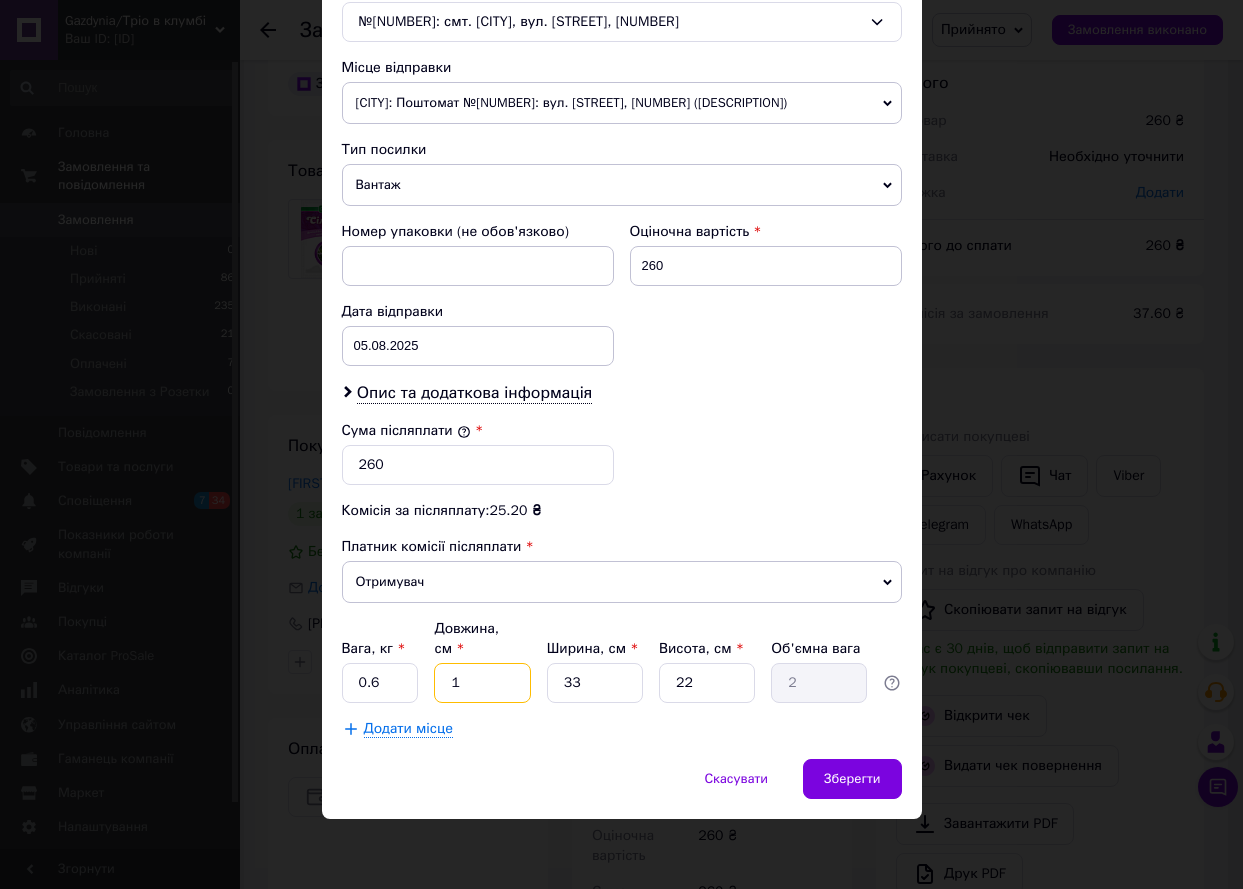 type on "0.18" 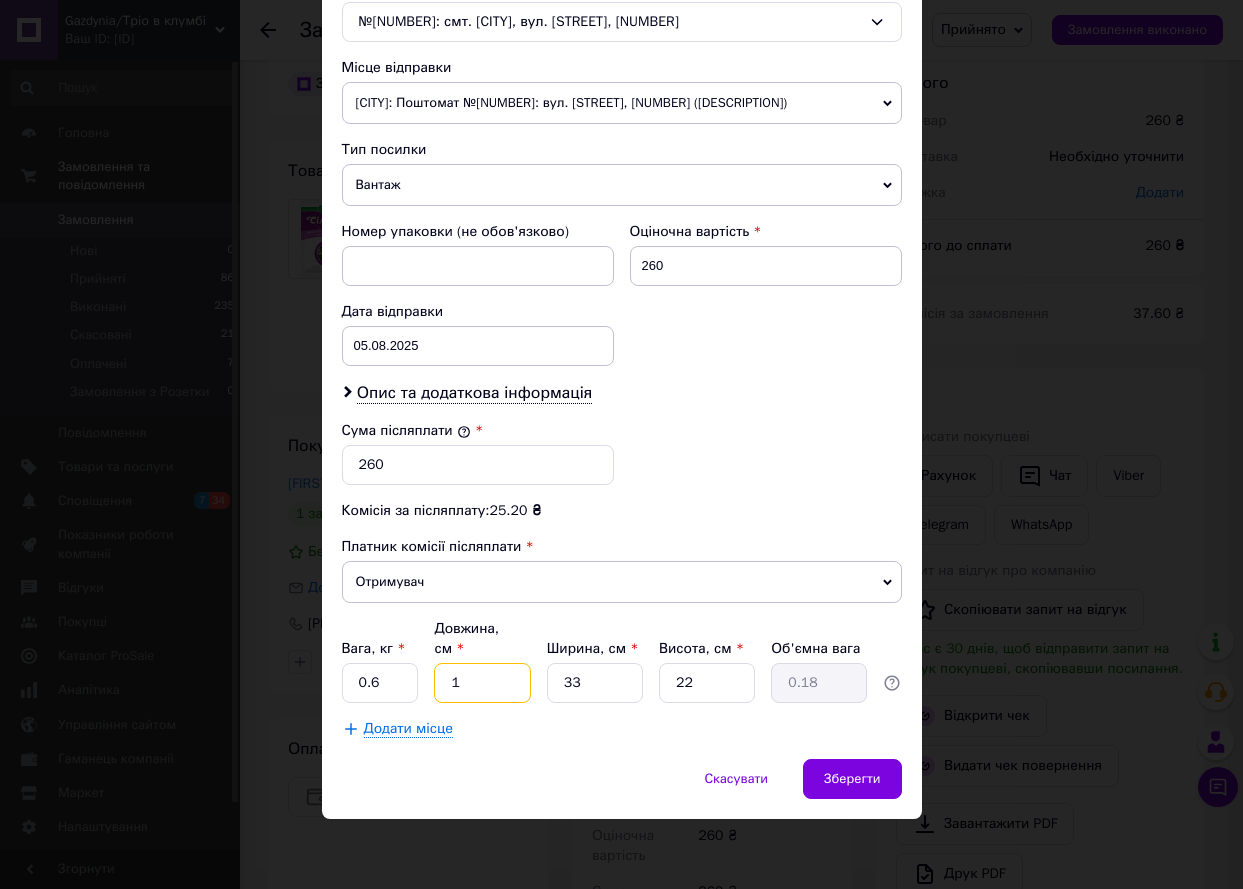 type on "17" 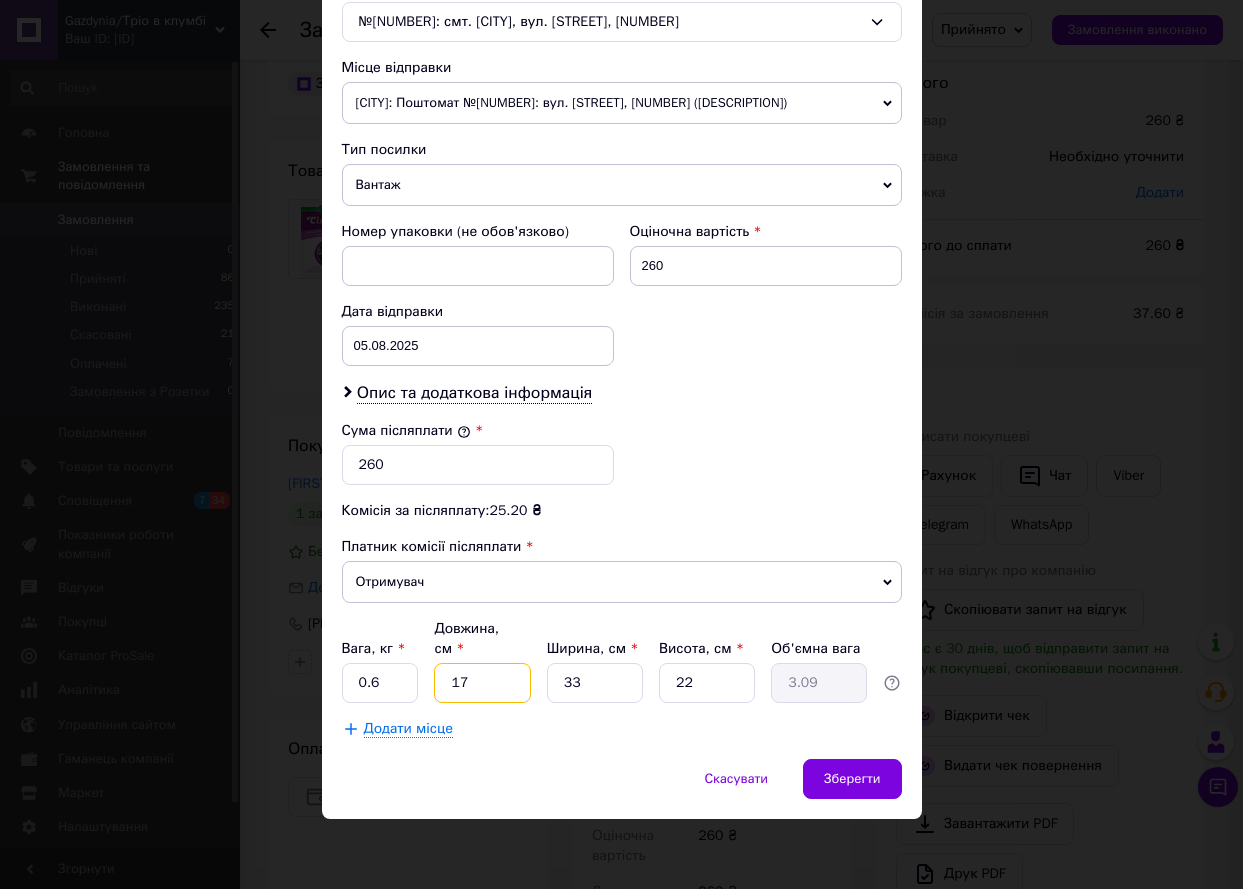 type on "17" 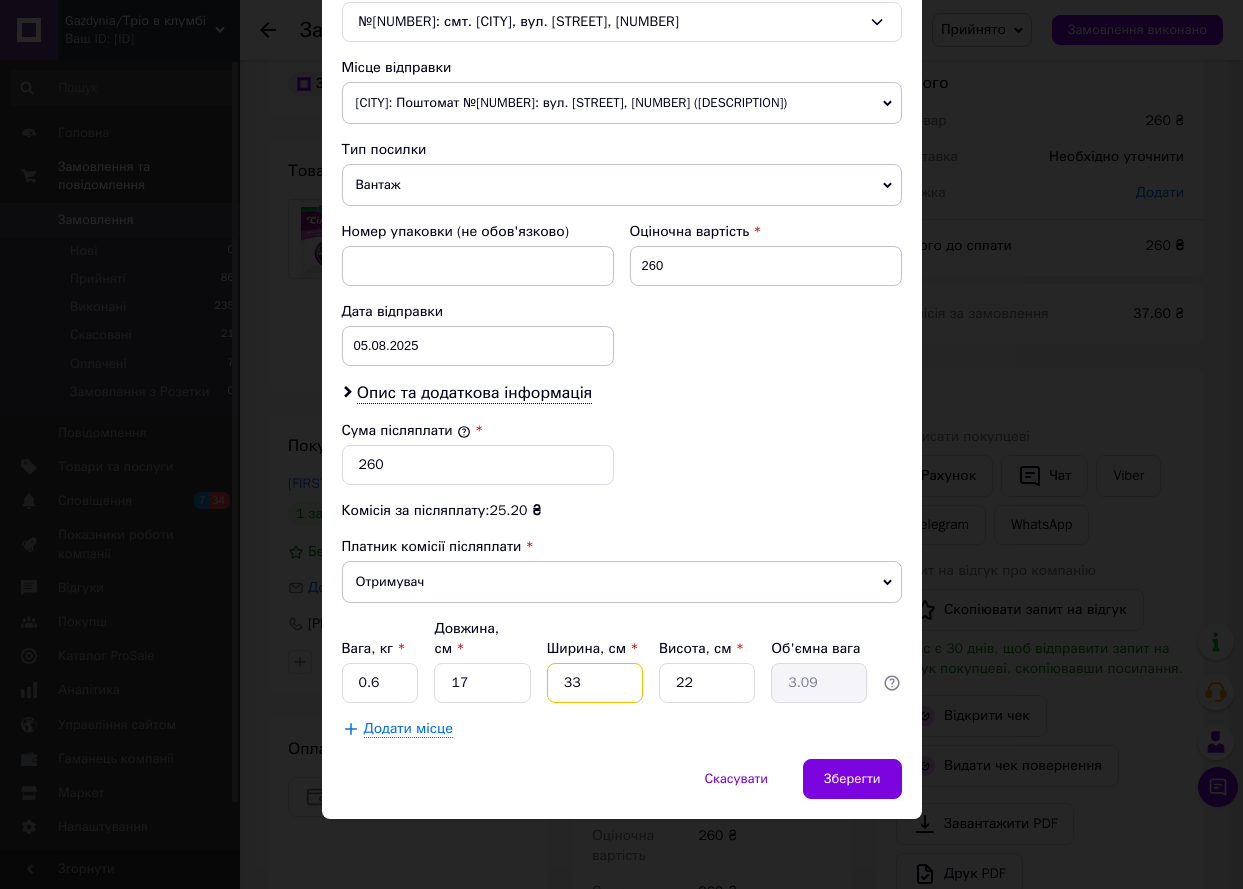 click on "33" at bounding box center [595, 683] 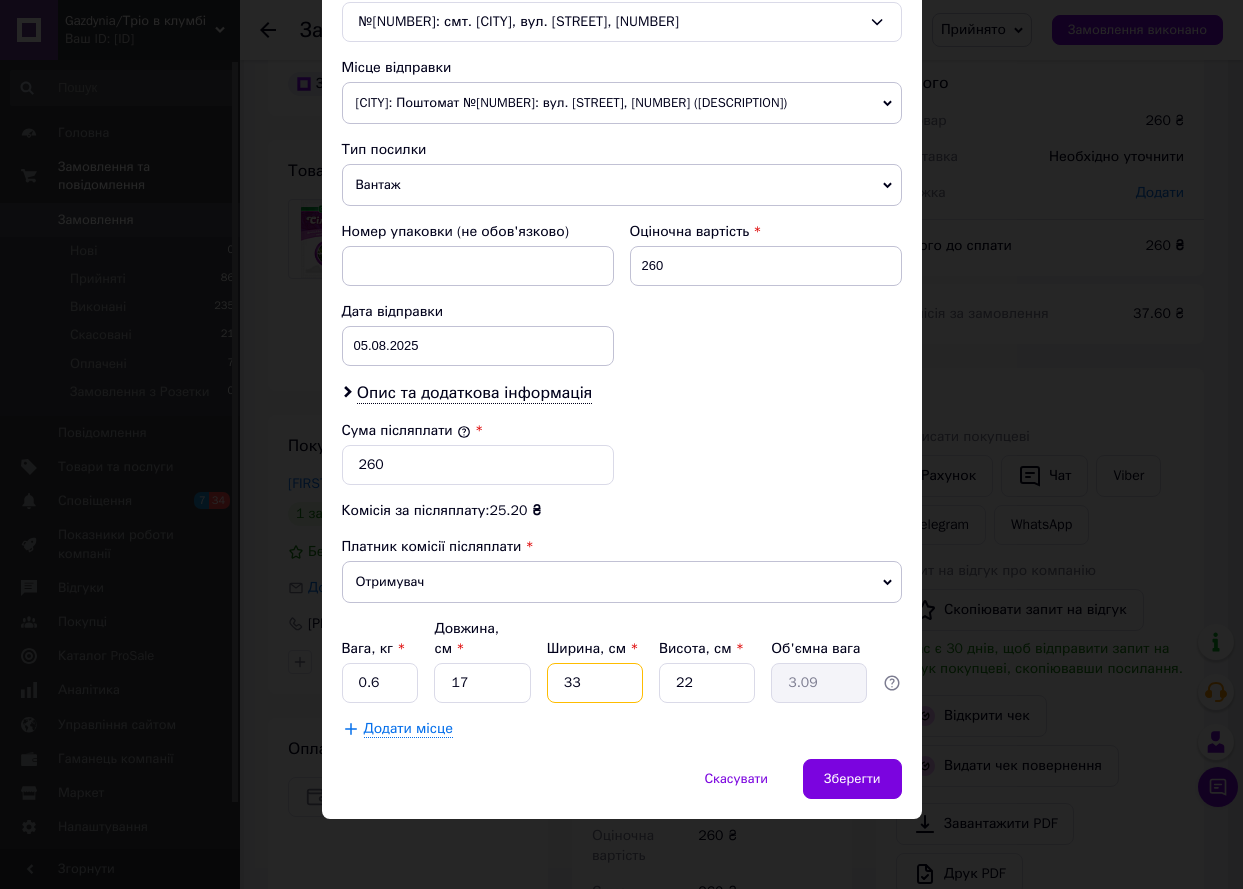 type on "1" 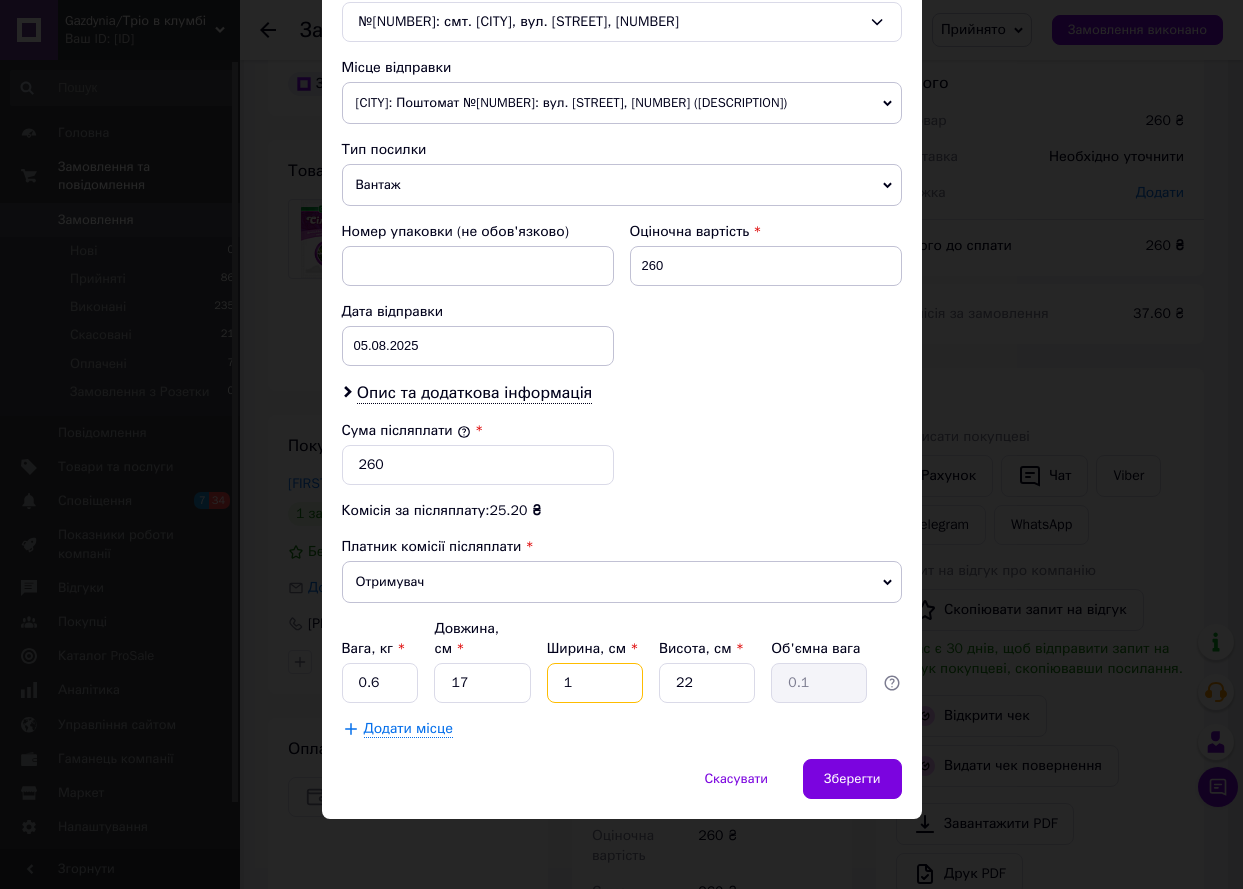 type on "13" 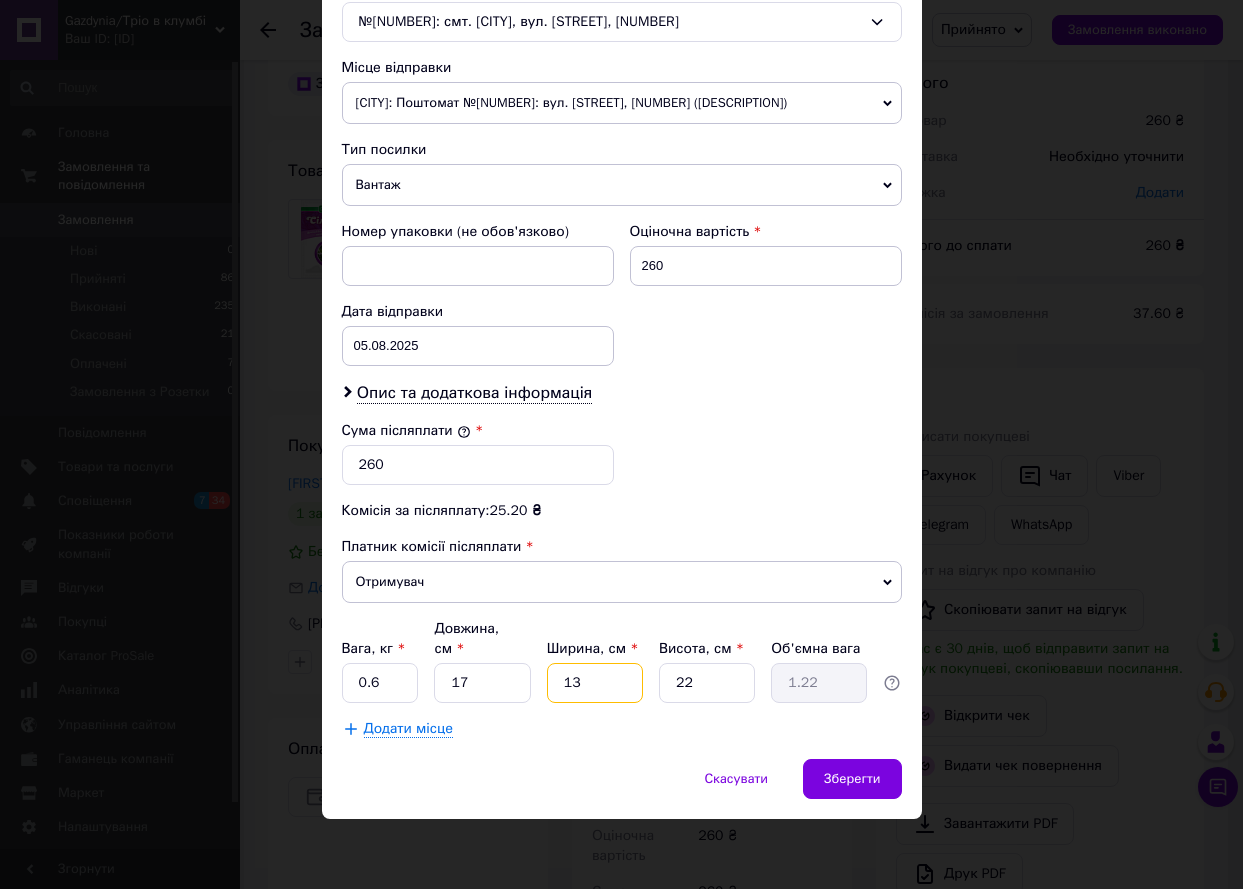 type on "13" 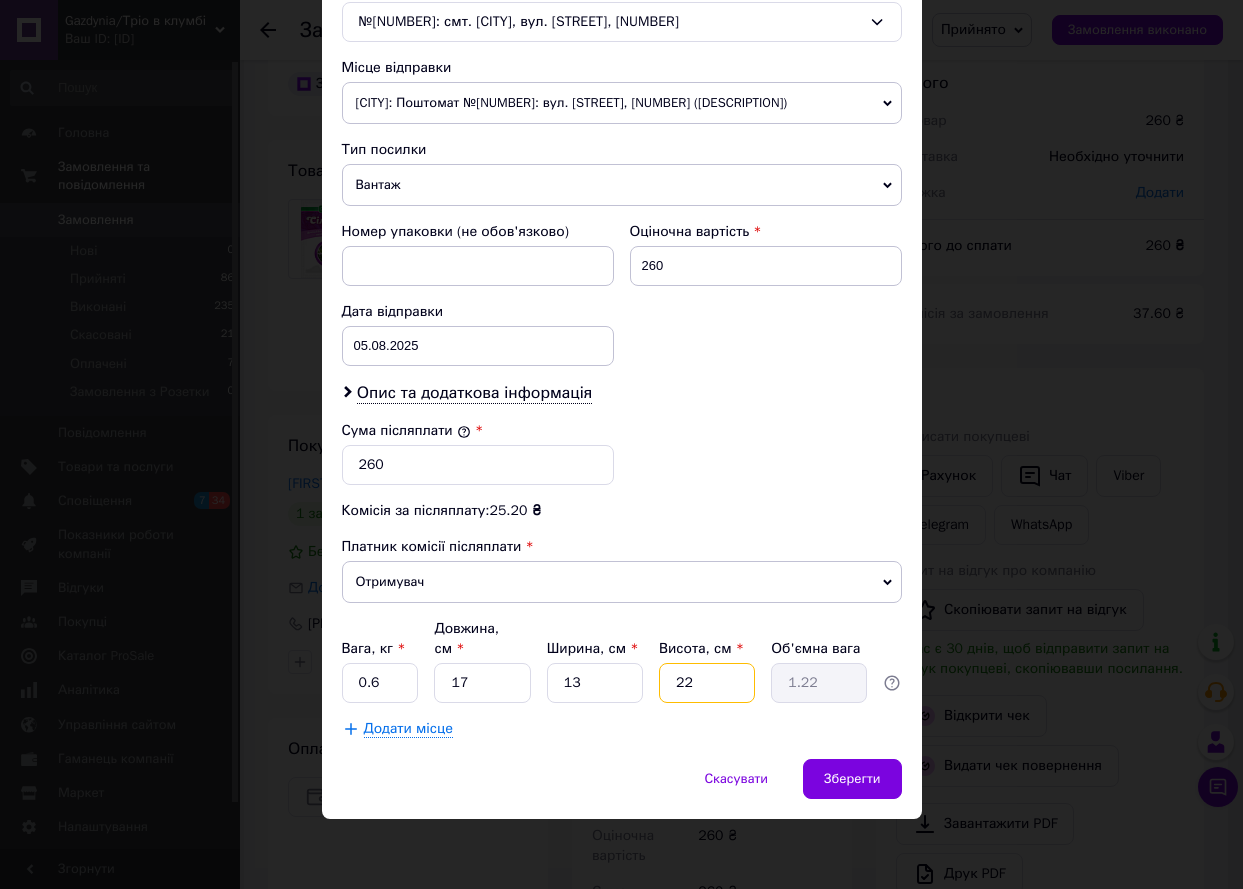 click on "22" at bounding box center [707, 683] 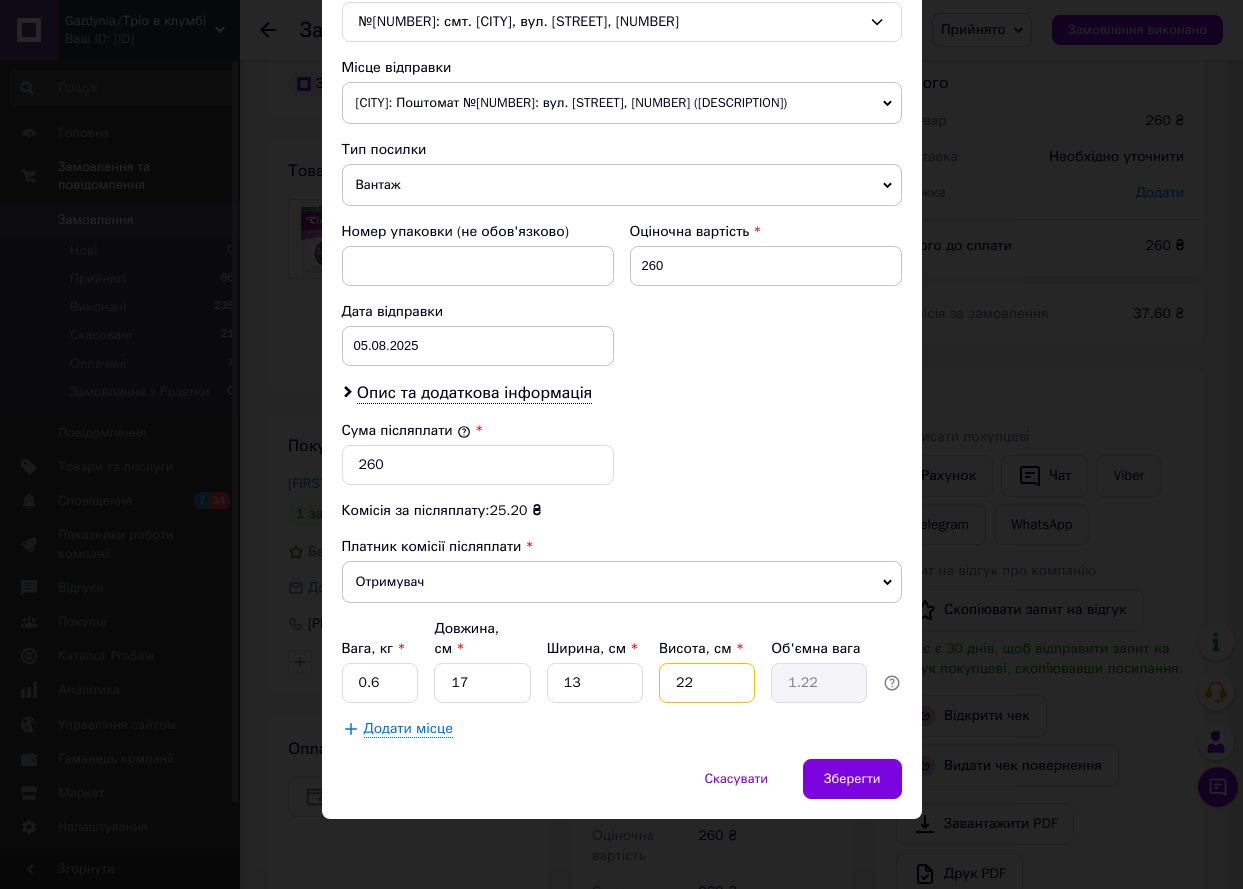 type on "5" 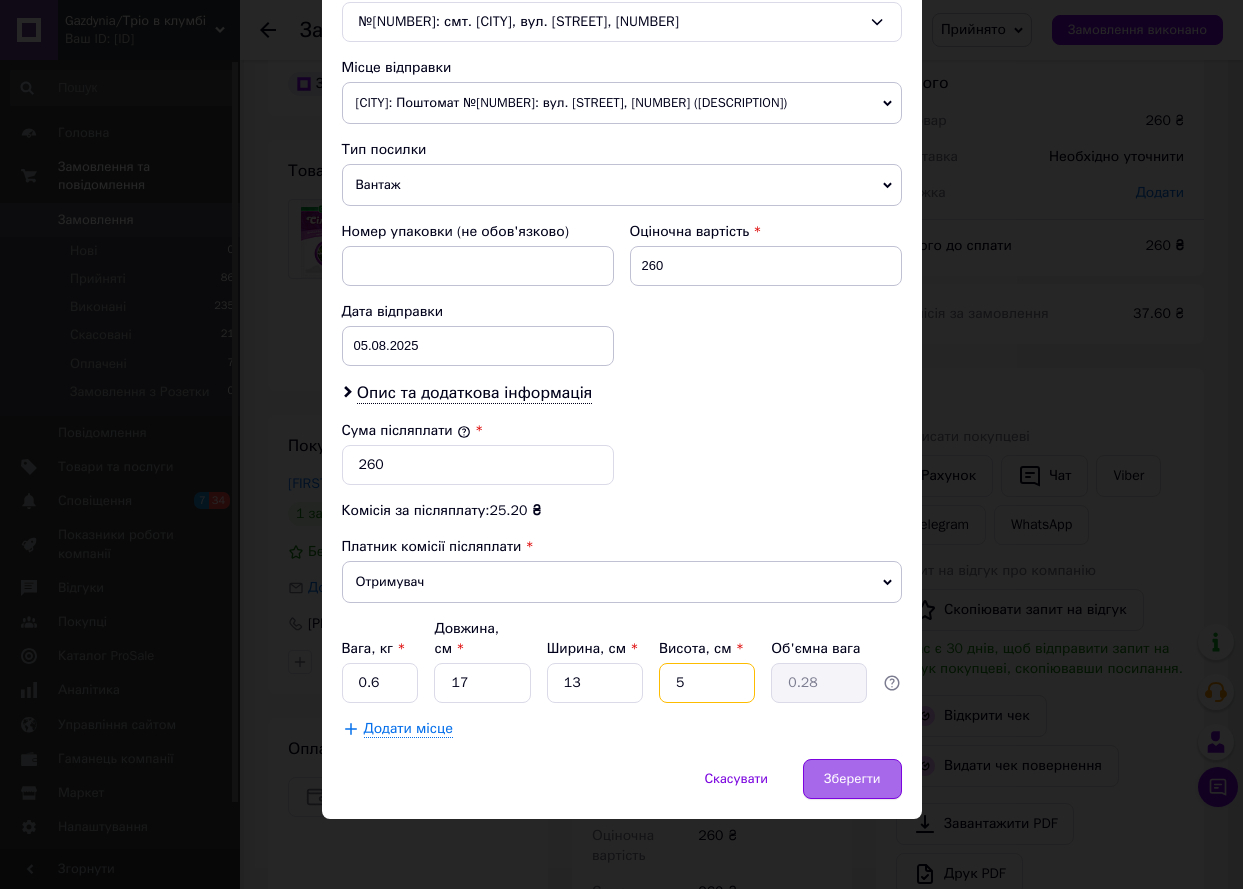 type on "5" 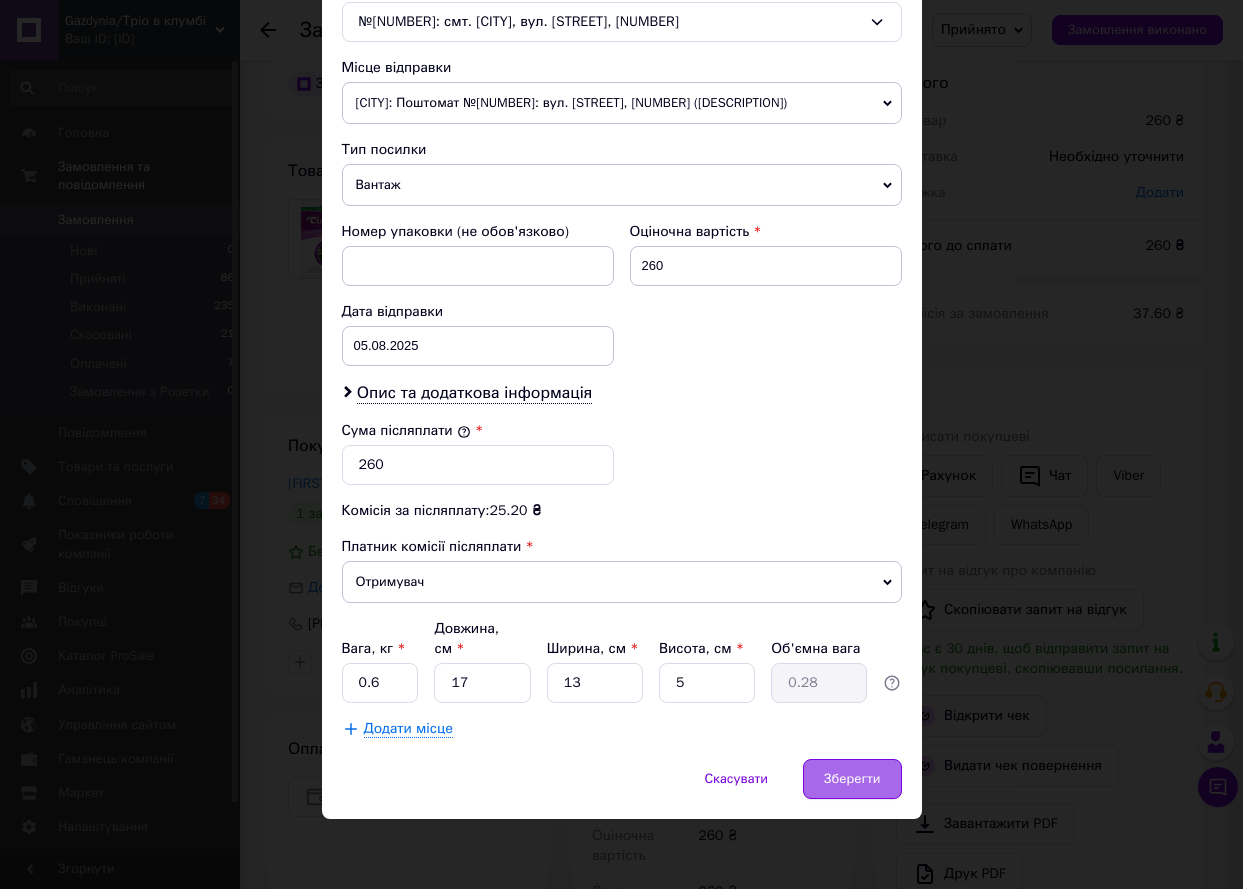 click on "Зберегти" at bounding box center [852, 779] 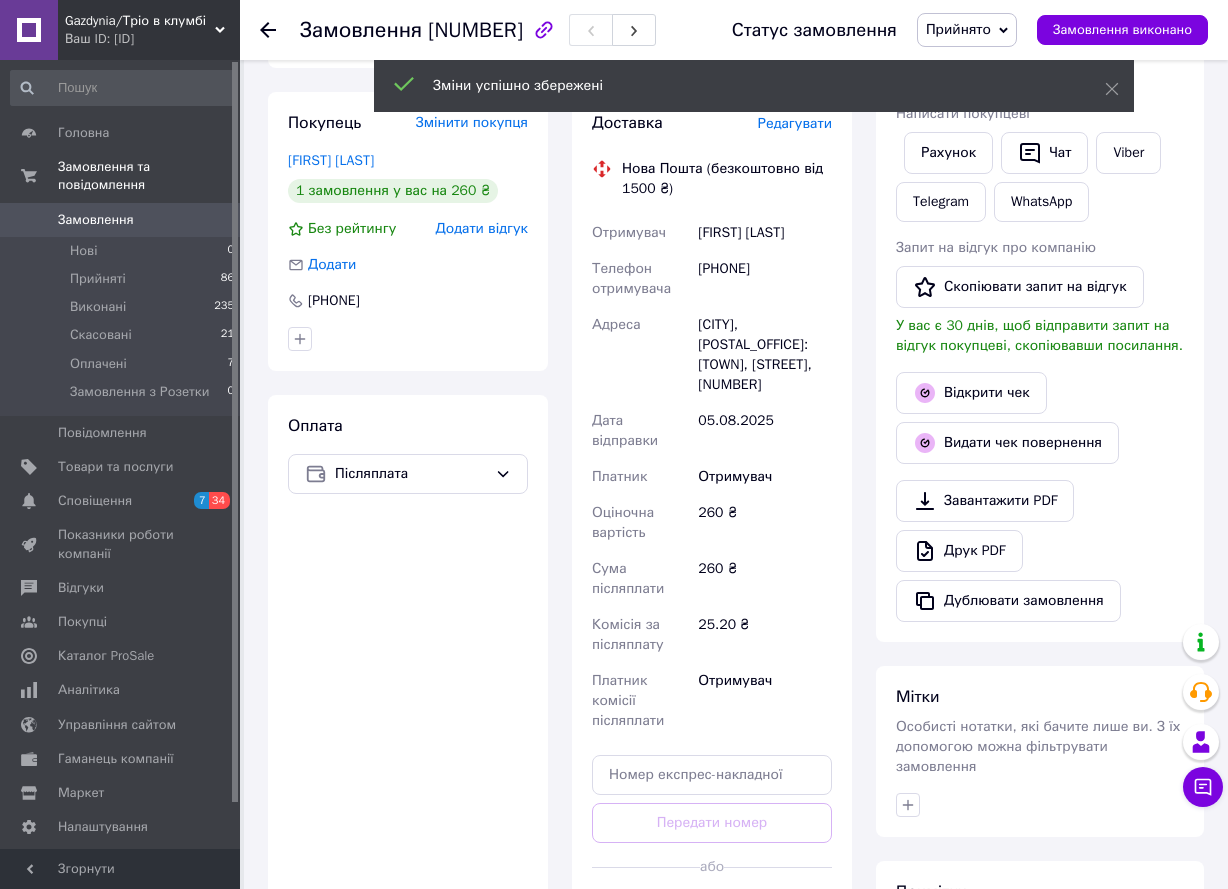 scroll, scrollTop: 632, scrollLeft: 0, axis: vertical 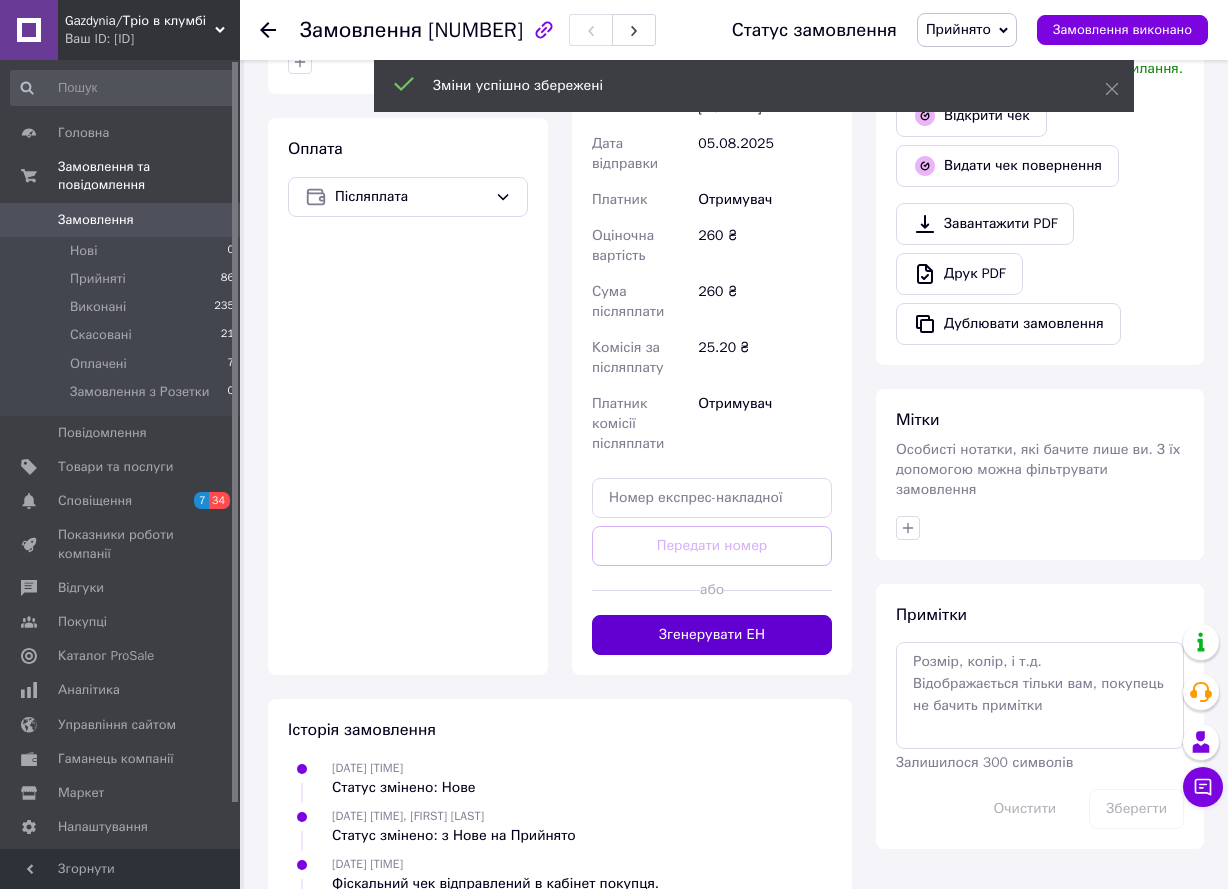 click on "Згенерувати ЕН" at bounding box center (712, 635) 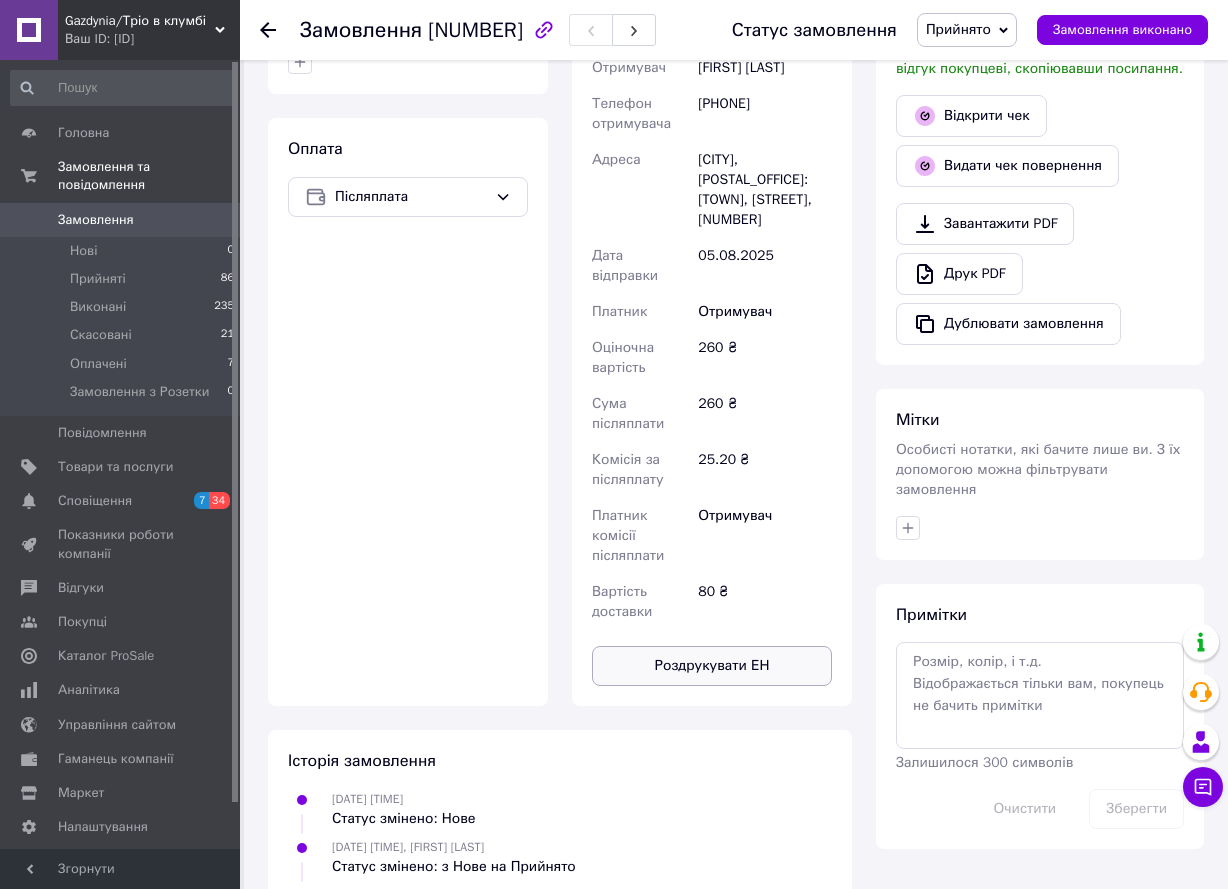 click on "Роздрукувати ЕН" at bounding box center (712, 666) 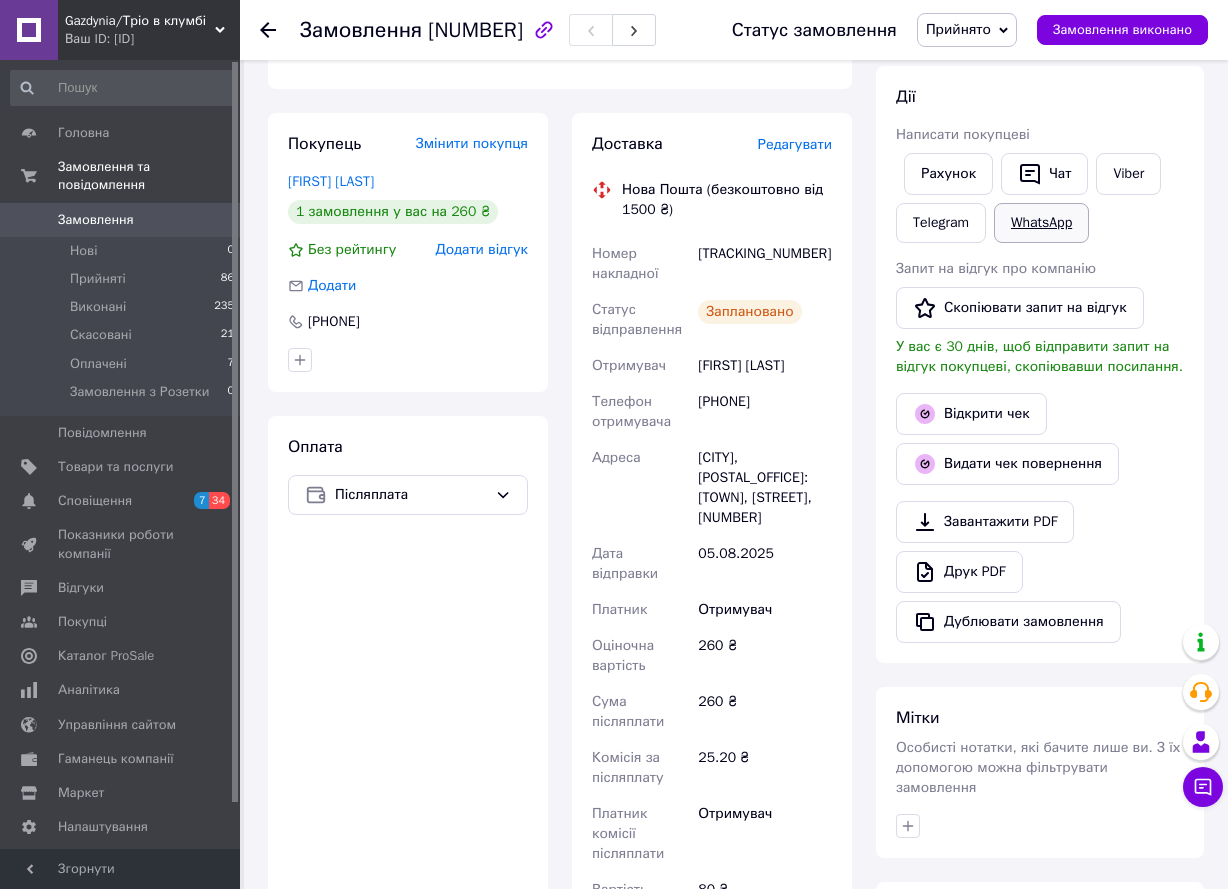 scroll, scrollTop: 332, scrollLeft: 0, axis: vertical 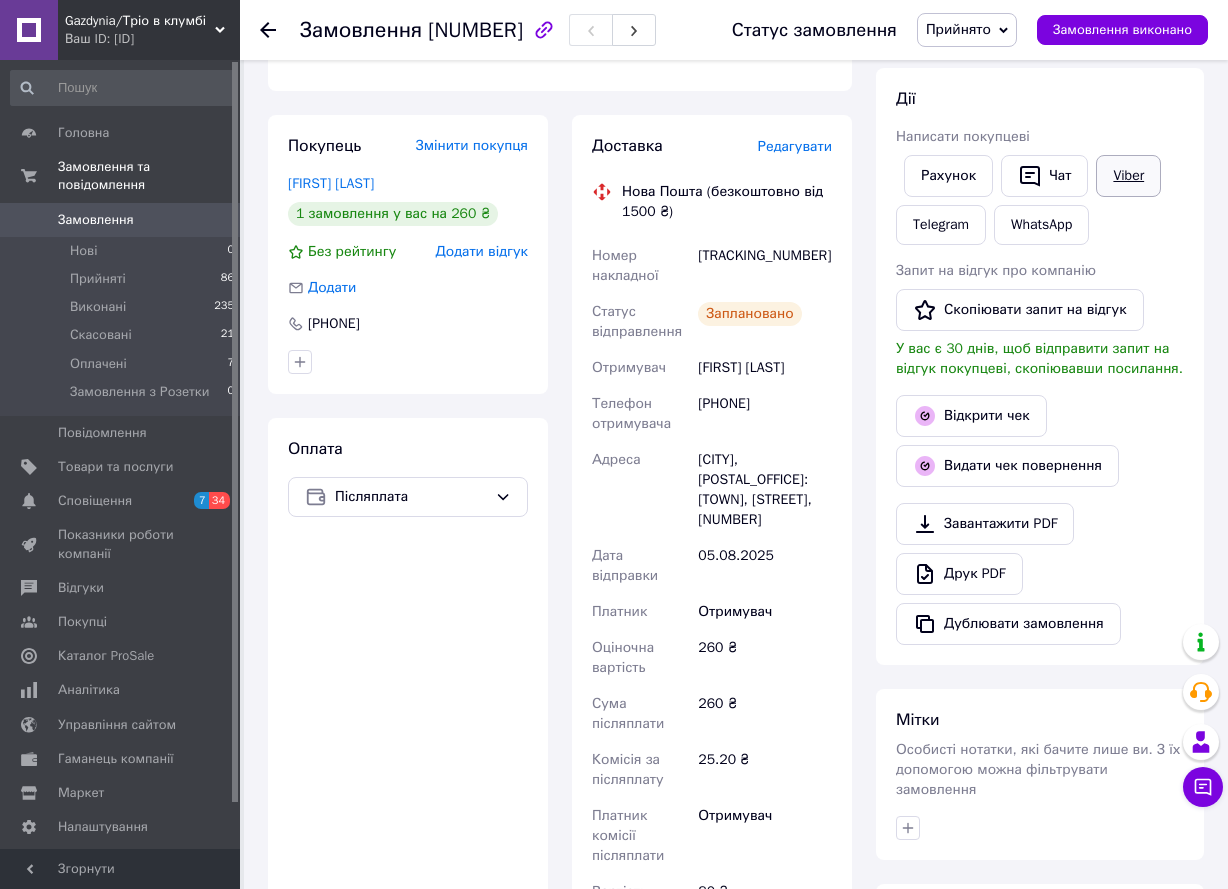 click on "Viber" at bounding box center [1128, 176] 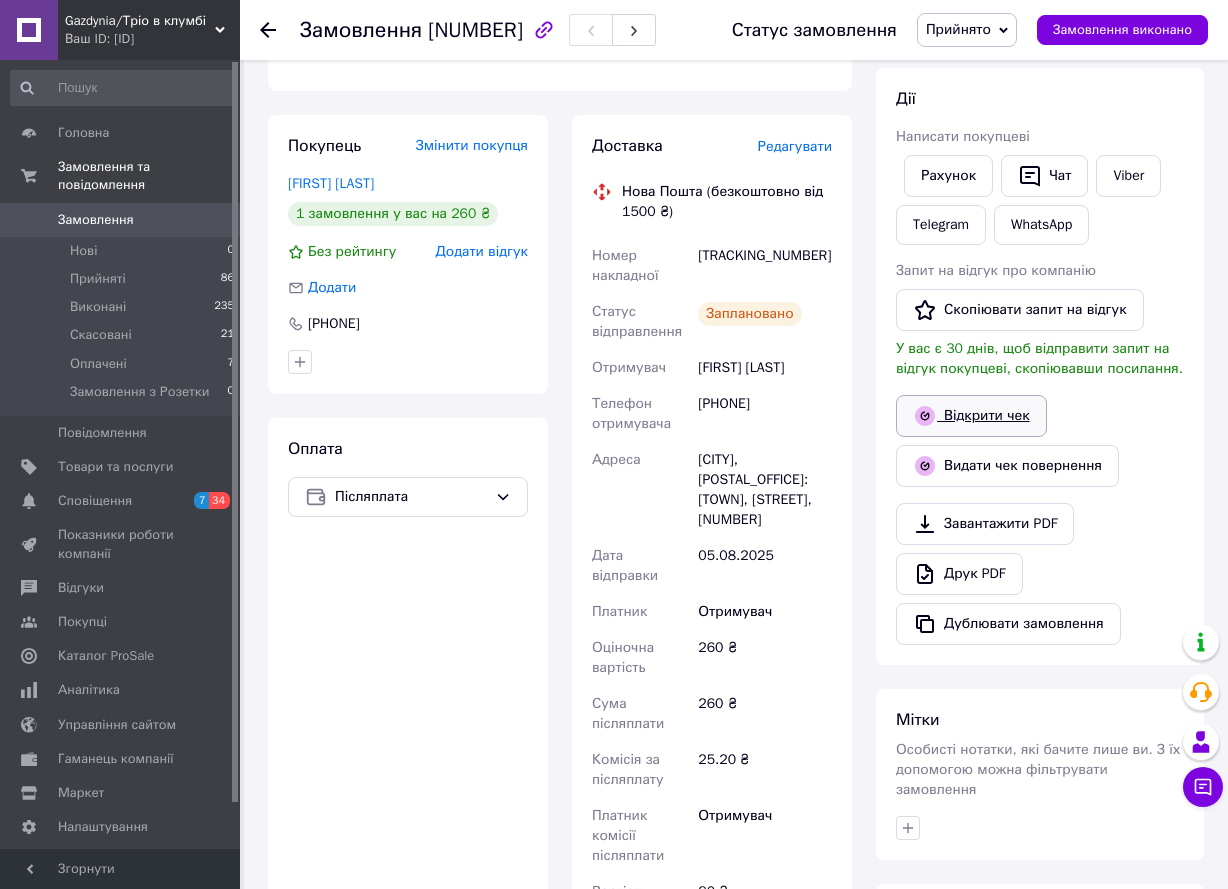 click on "Відкрити чек" at bounding box center (971, 416) 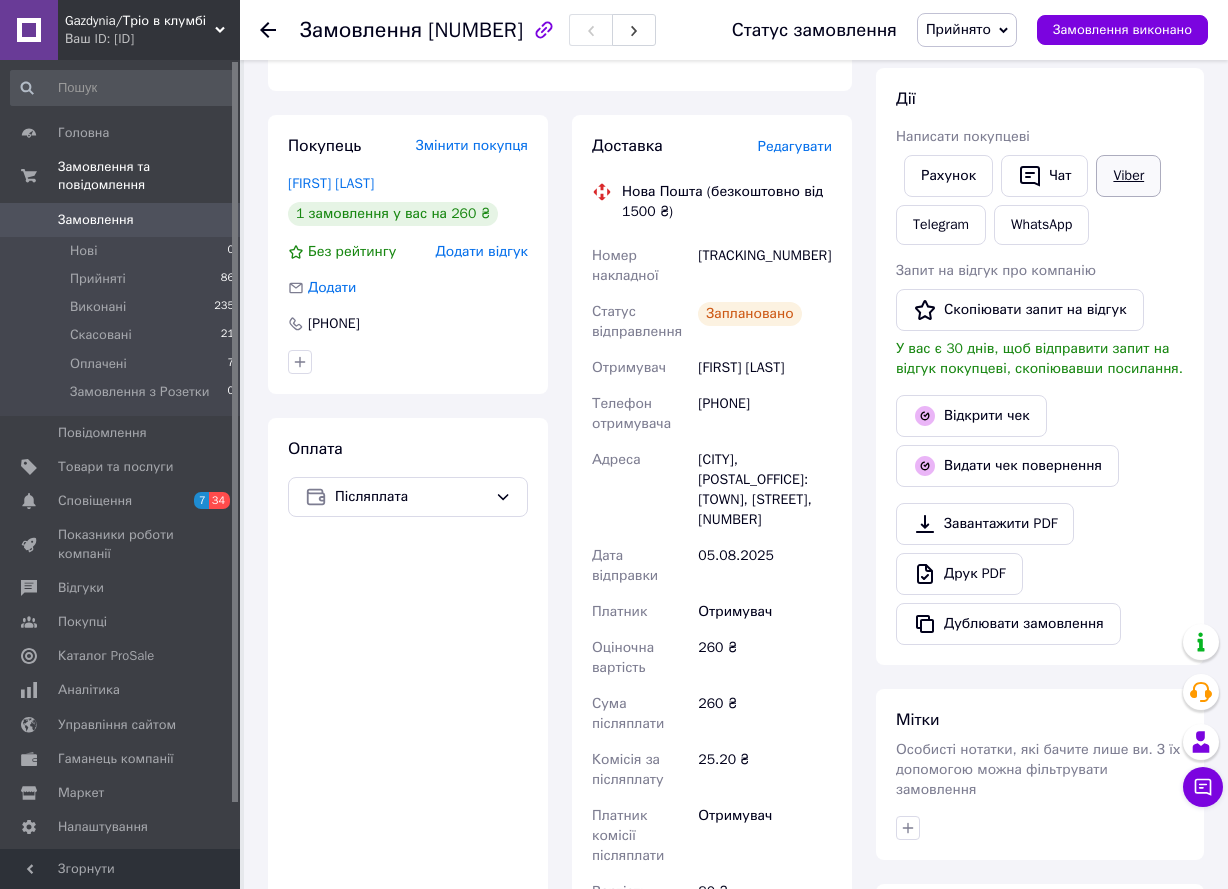 click on "Viber" at bounding box center [1128, 176] 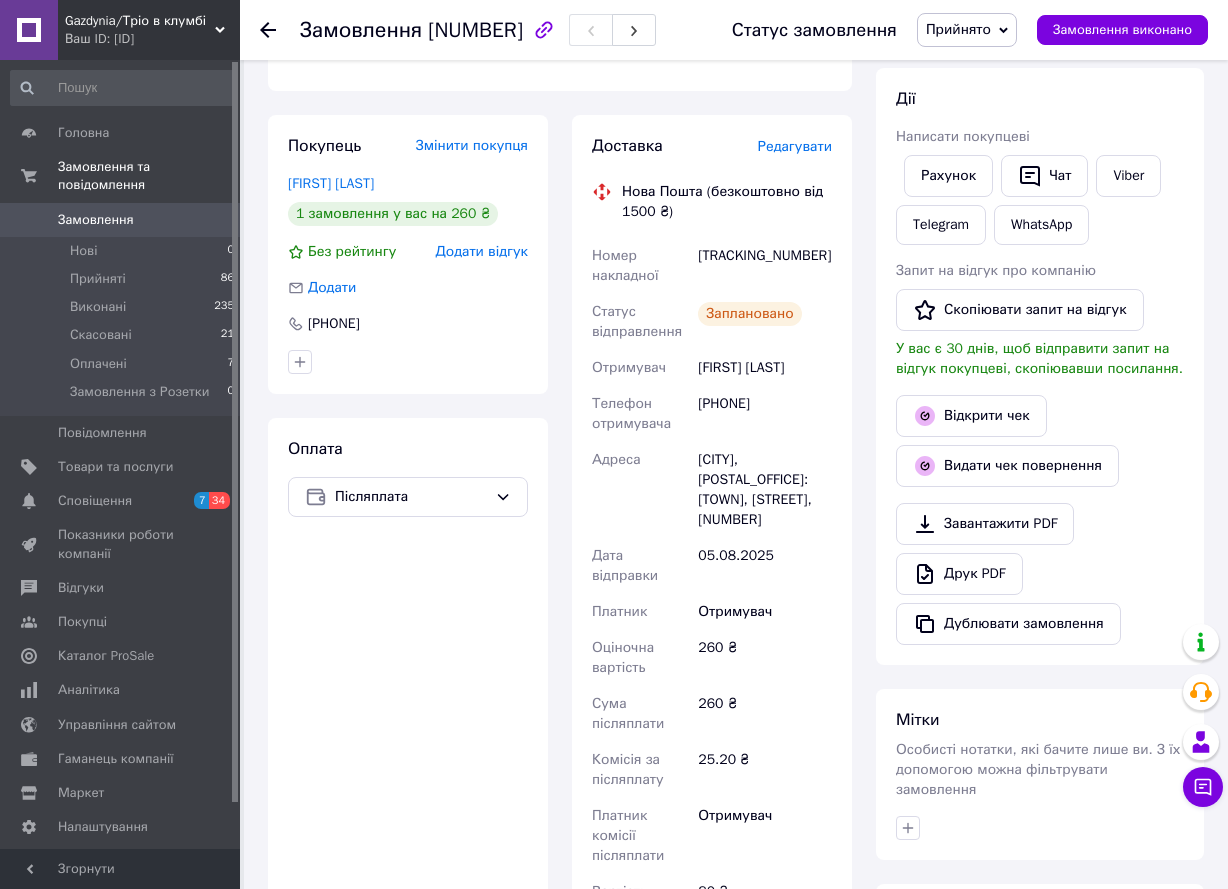 click 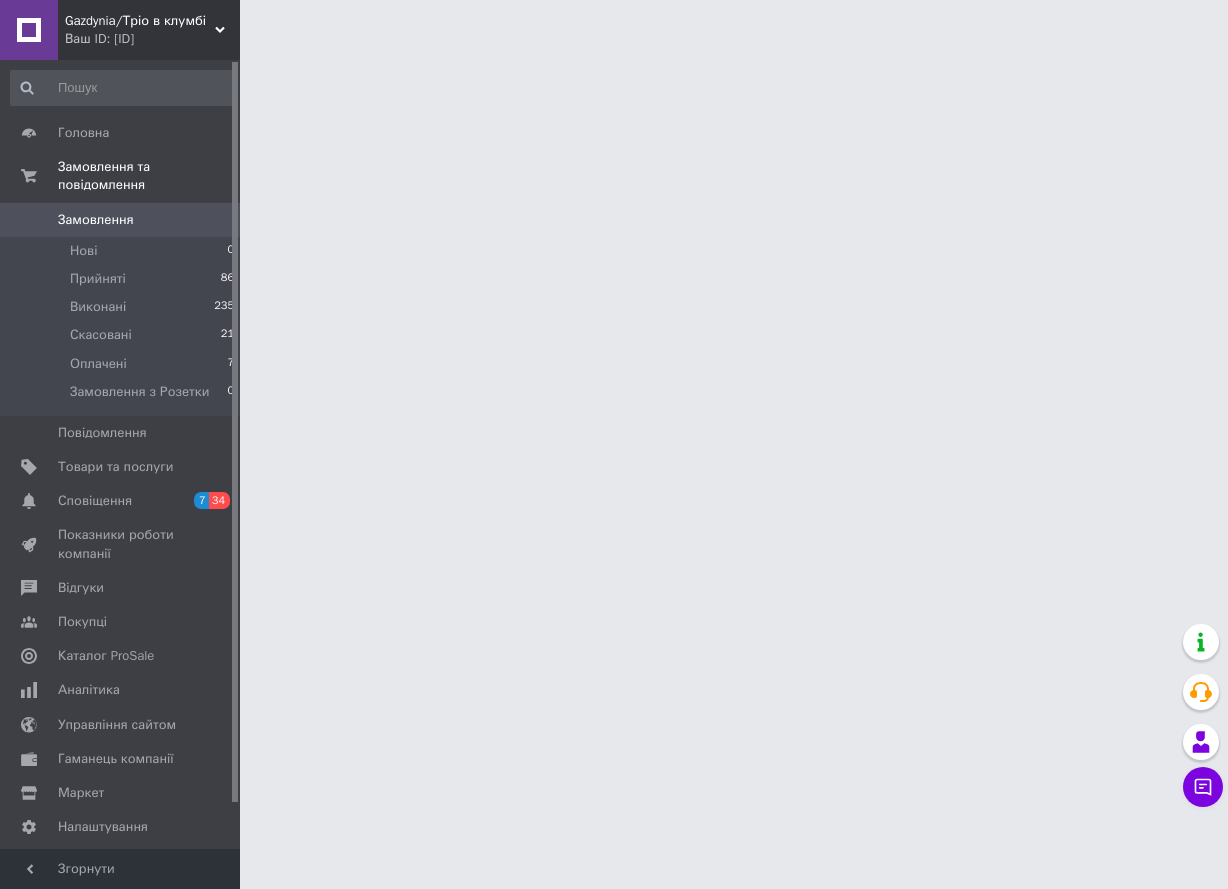 scroll, scrollTop: 0, scrollLeft: 0, axis: both 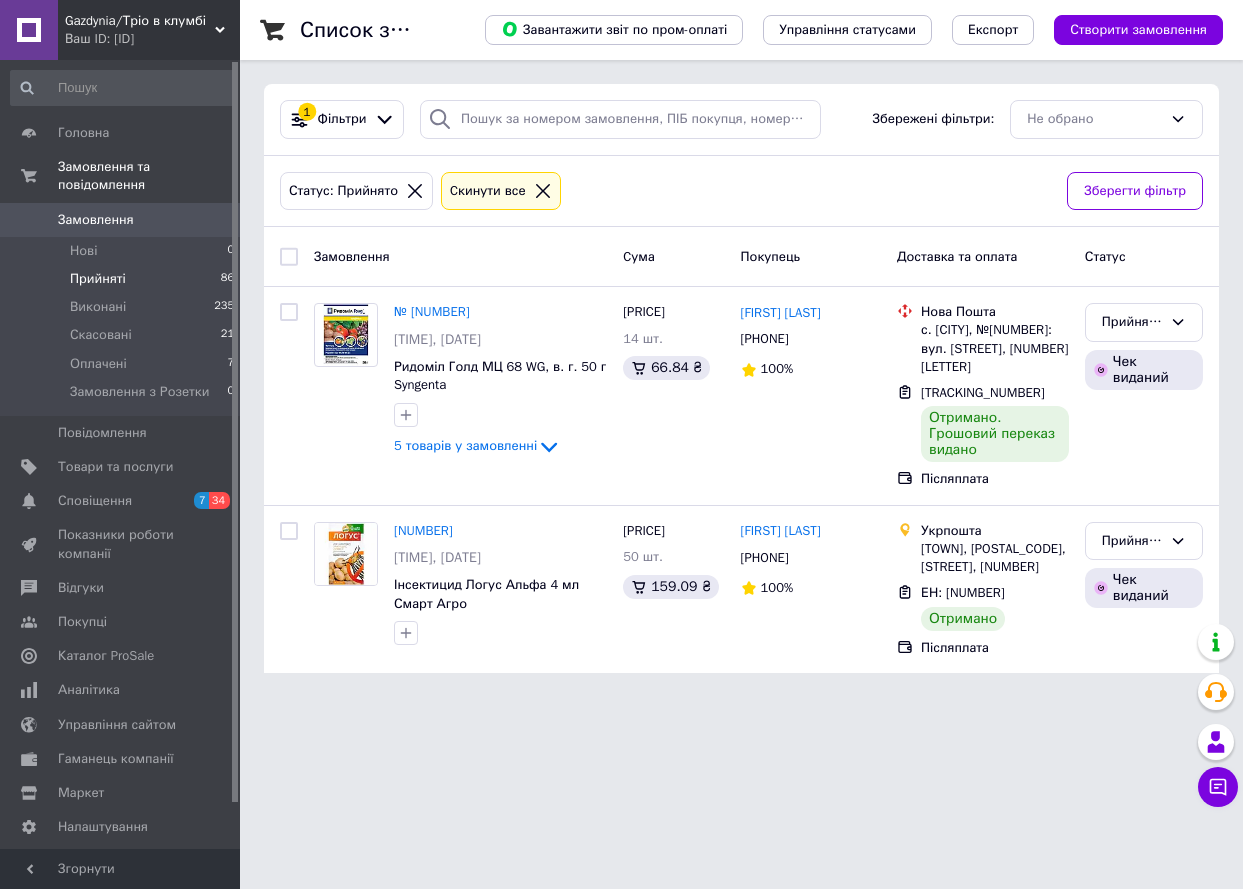 click 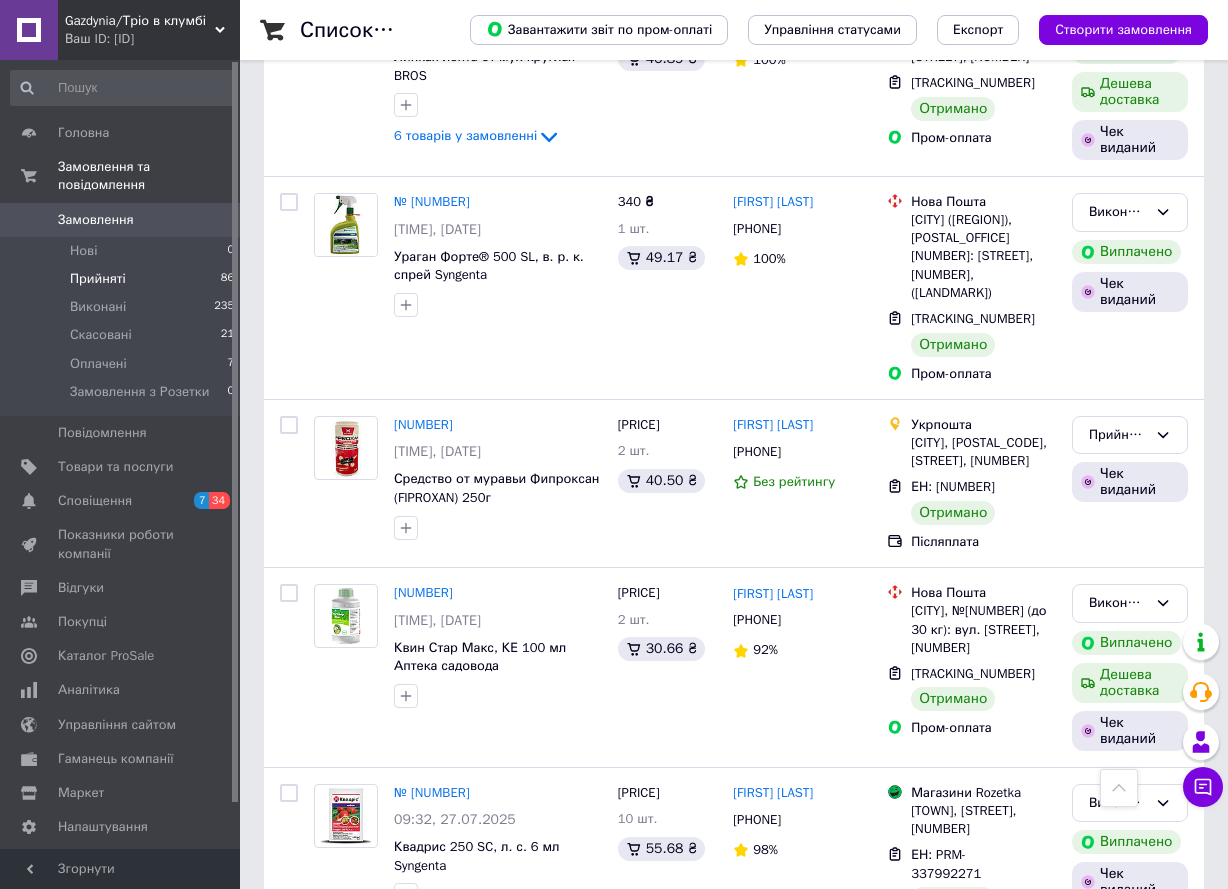 scroll, scrollTop: 3460, scrollLeft: 0, axis: vertical 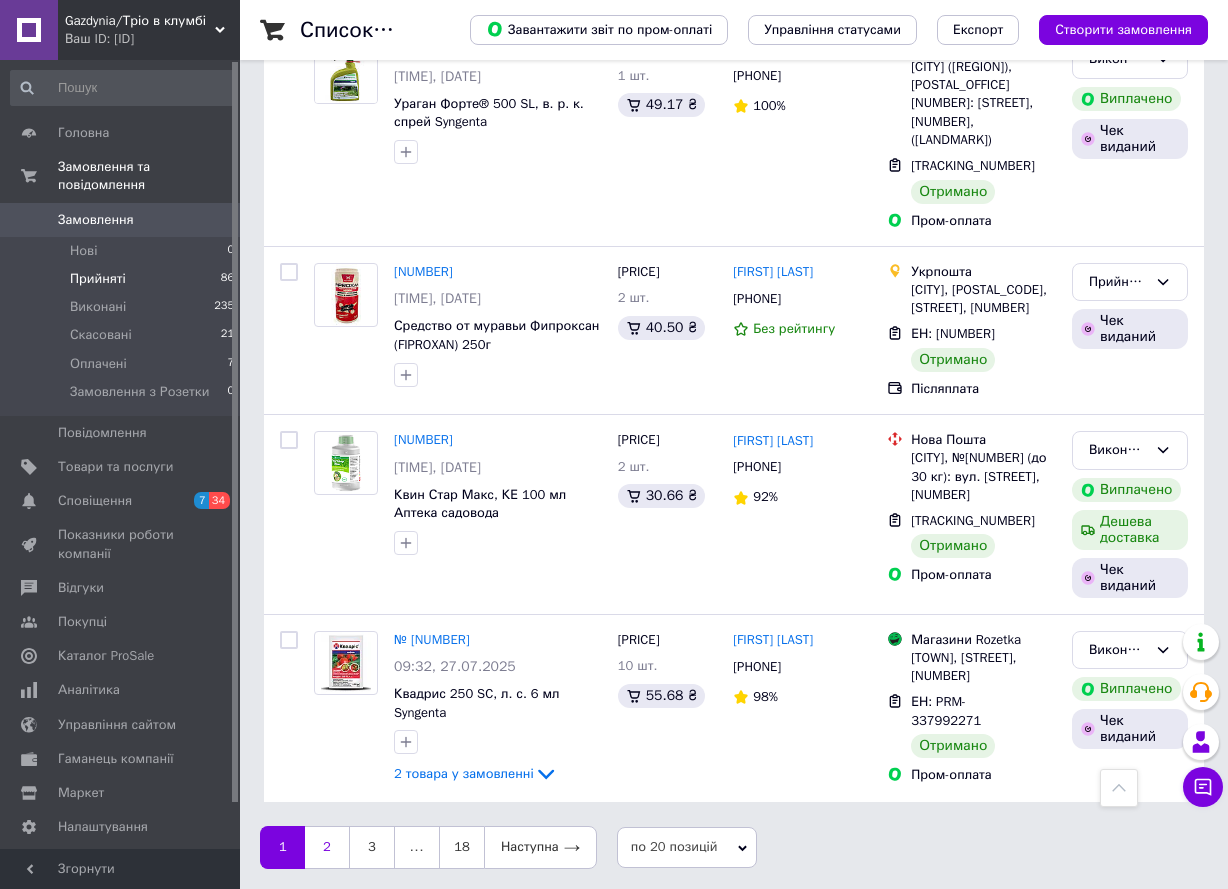 click on "2" at bounding box center [327, 847] 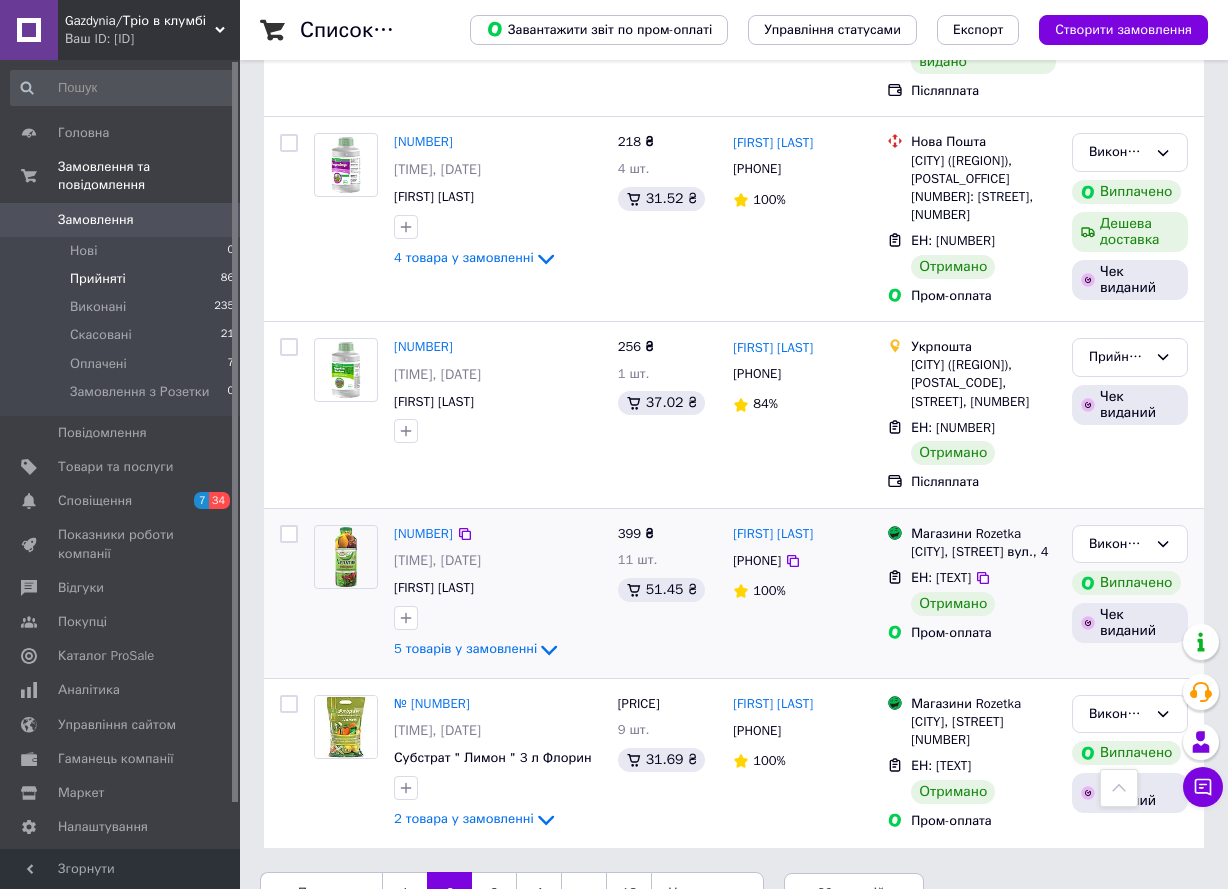scroll, scrollTop: 3515, scrollLeft: 0, axis: vertical 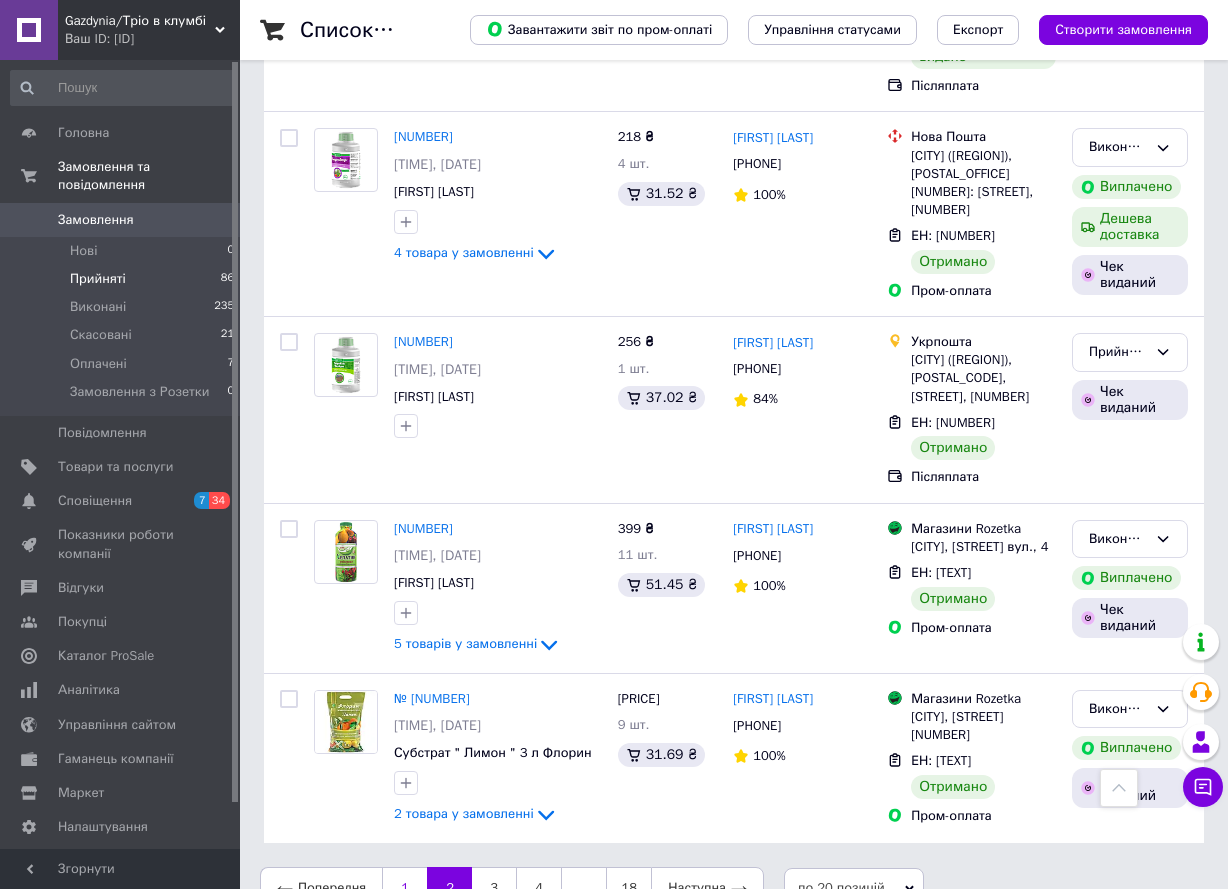 click on "1" at bounding box center [404, 888] 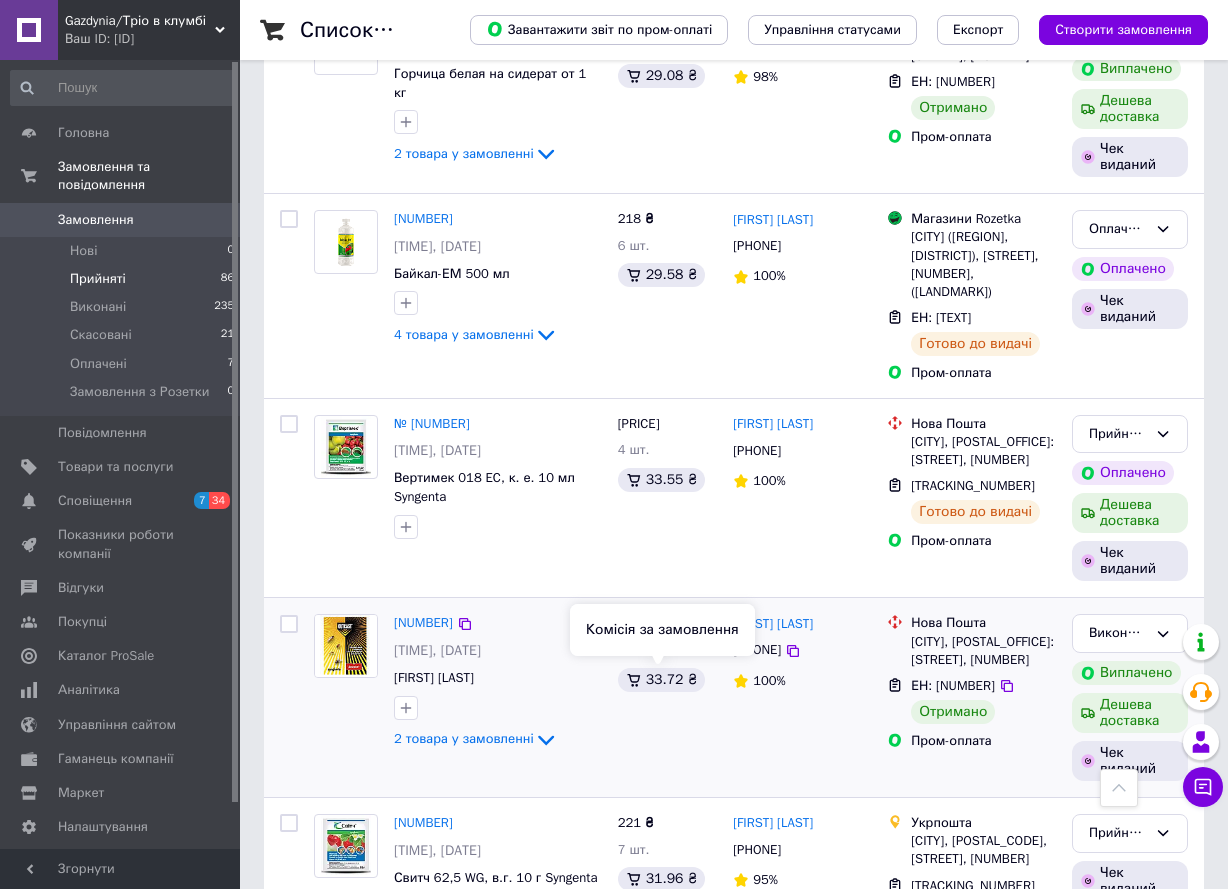scroll, scrollTop: 1460, scrollLeft: 0, axis: vertical 